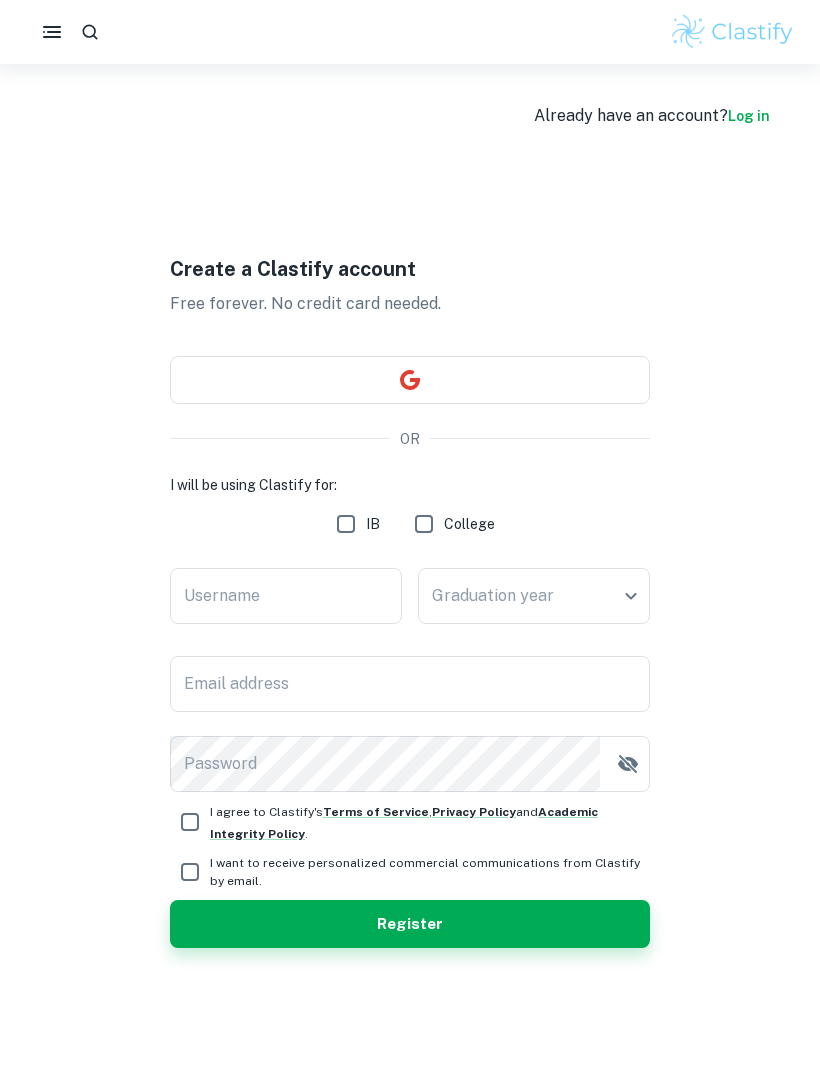 scroll, scrollTop: 0, scrollLeft: 0, axis: both 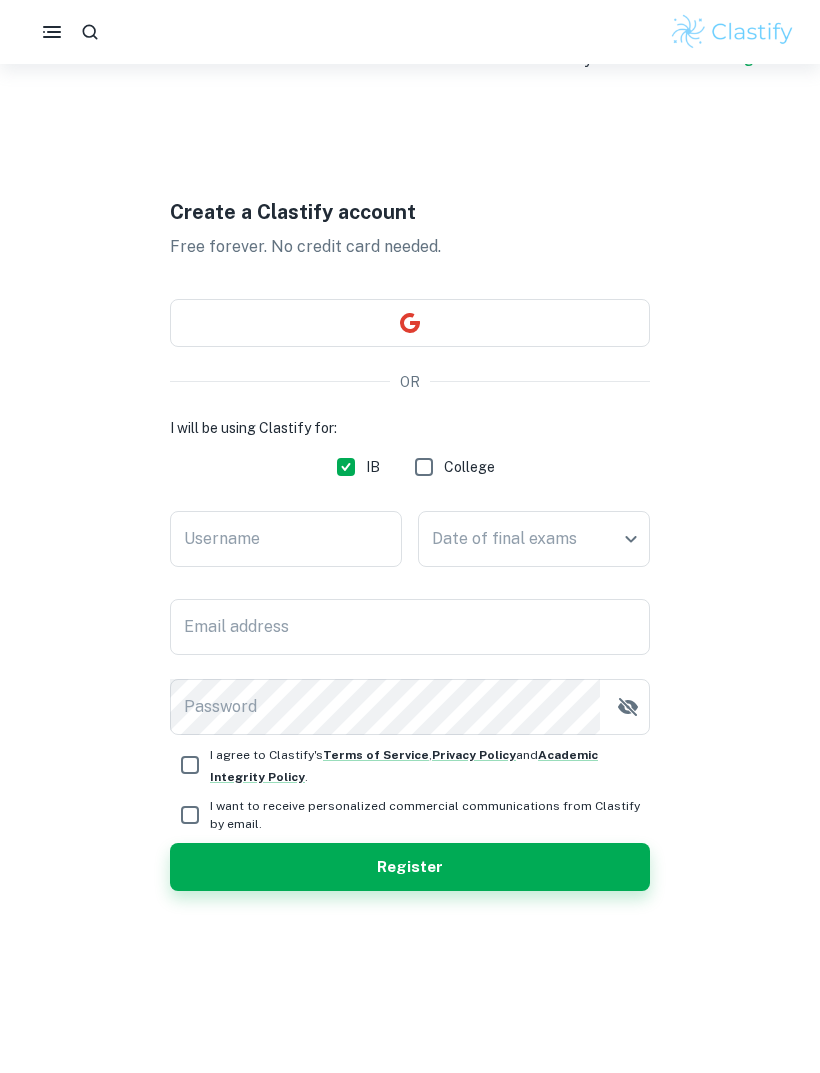 click on "Username" at bounding box center (286, 539) 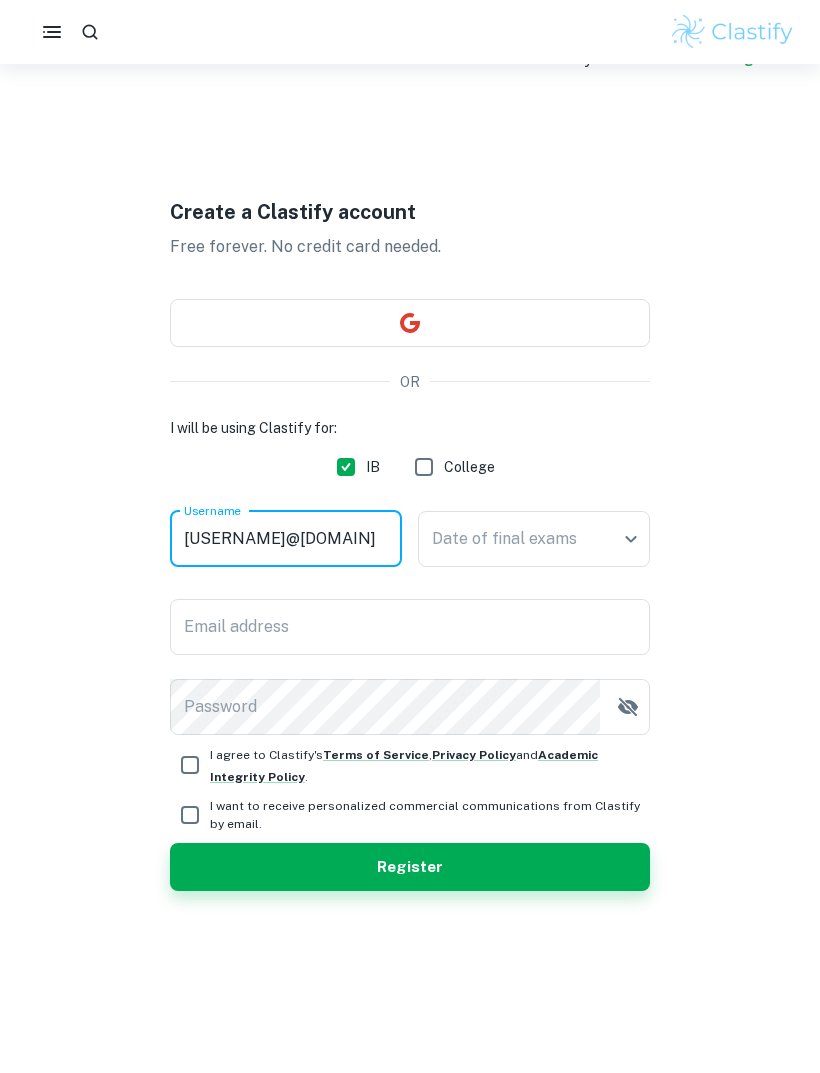 type on "[USERNAME]@[DOMAIN]" 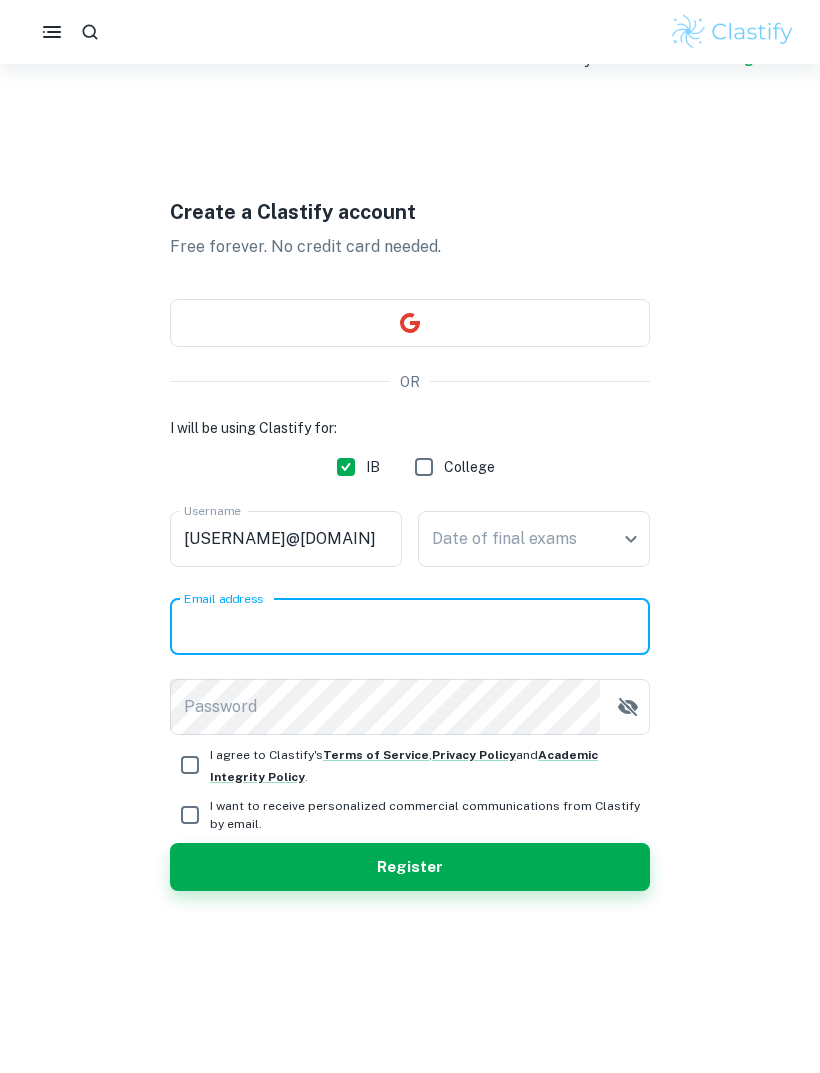 click on "We value your privacy We use cookies to enhance your browsing experience, serve personalised ads or content, and analyse our traffic. By clicking "Accept All", you consent to our use of cookies.   Cookie Policy Customise   Reject All   Accept All   Customise Consent Preferences   We use cookies to help you navigate efficiently and perform certain functions. You will find detailed information about all cookies under each consent category below. The cookies that are categorised as "Necessary" are stored on your browser as they are essential for enabling the basic functionalities of the site. ...  Show more For more information on how Google's third-party cookies operate and handle your data, see:   Google Privacy Policy Necessary Always Active Necessary cookies are required to enable the basic features of this site, such as providing secure log-in or adjusting your consent preferences. These cookies do not store any personally identifiable data. Functional Analytics Performance Advertisement Uncategorised" at bounding box center [410, 543] 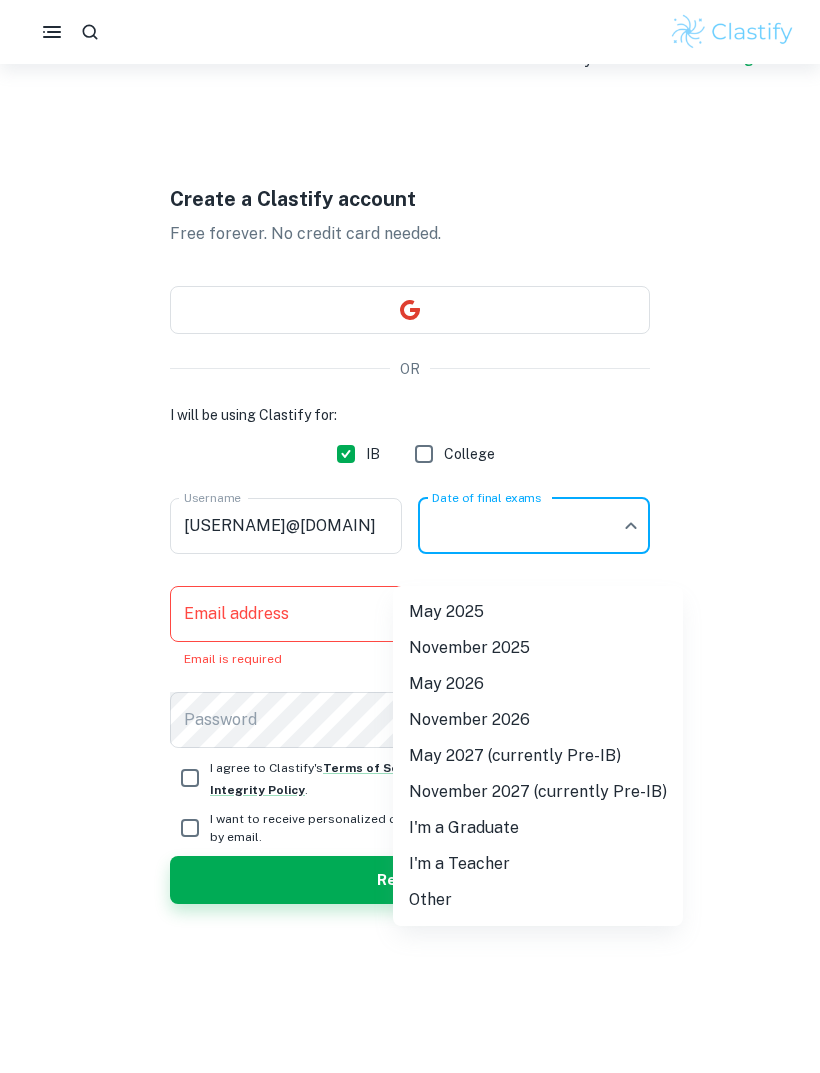 click on "November 2026" at bounding box center [538, 720] 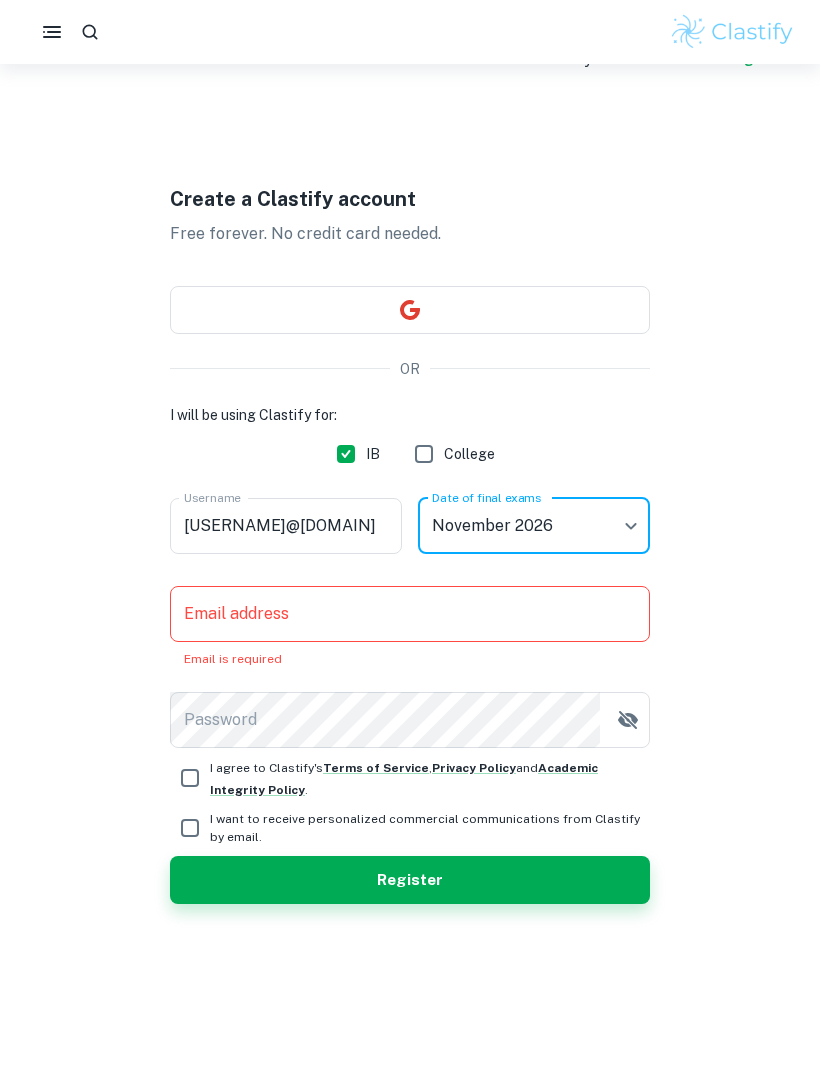click on "Email address" at bounding box center (410, 614) 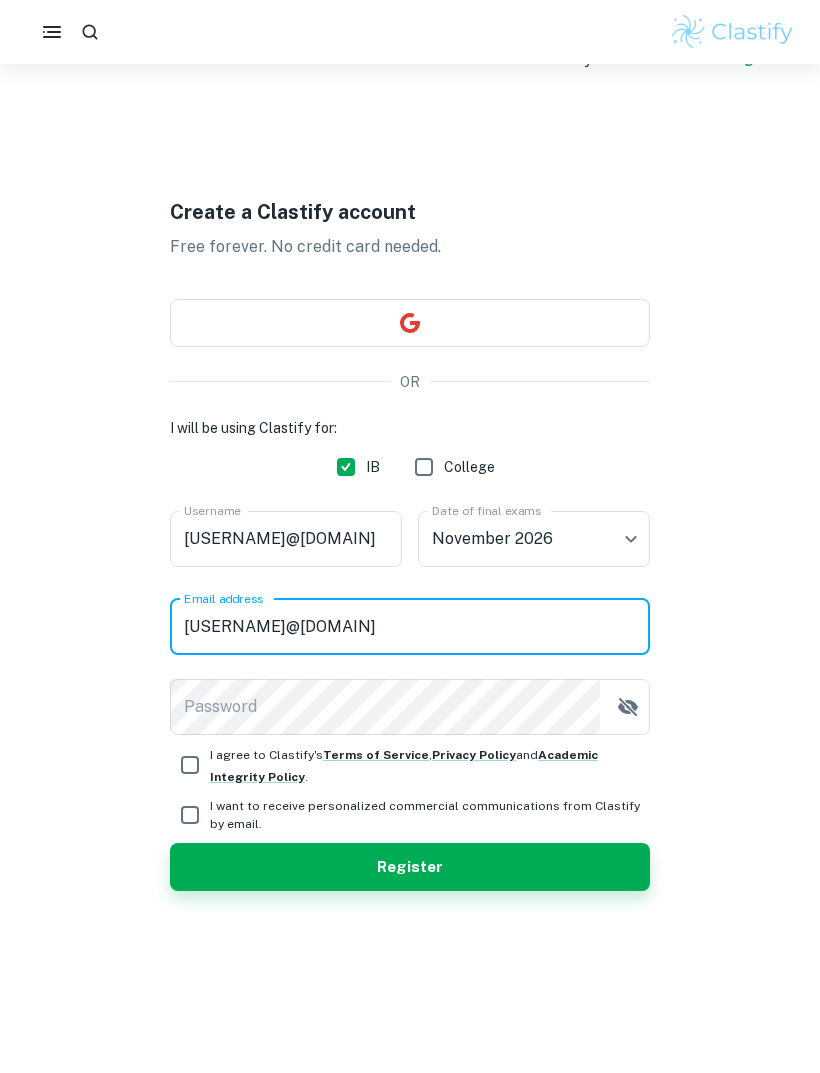 type on "[USERNAME]@[DOMAIN]" 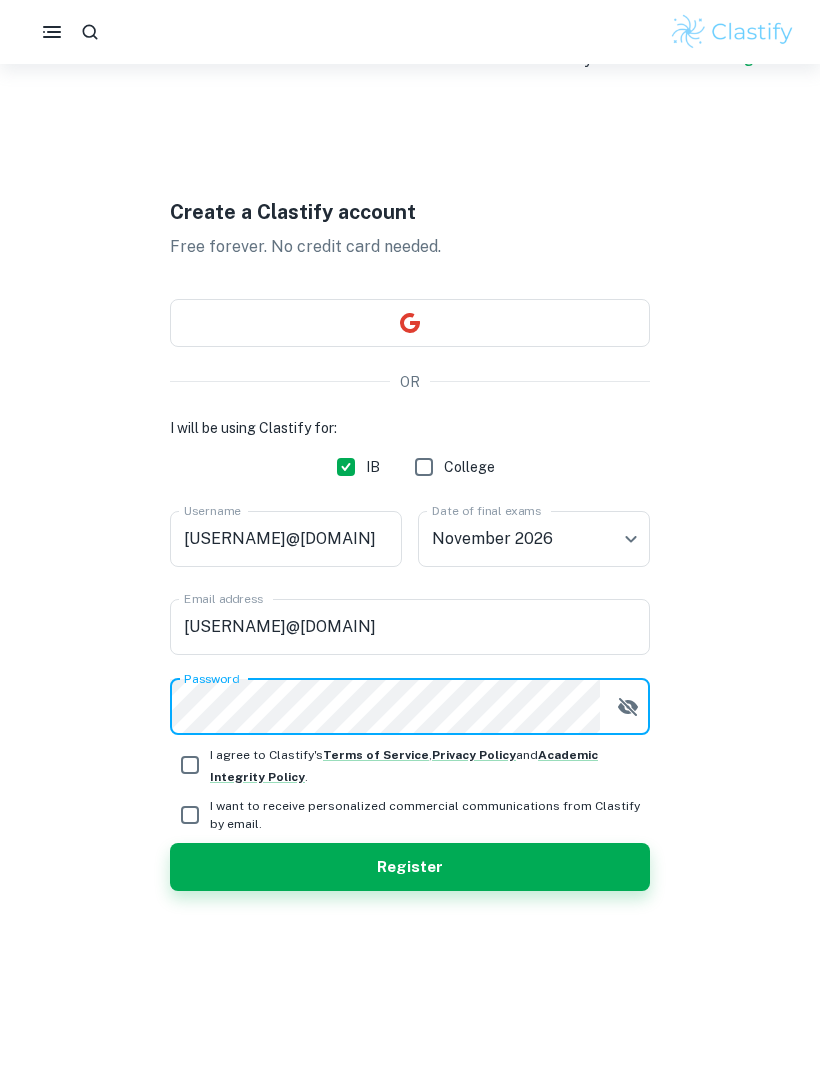 click at bounding box center (628, 707) 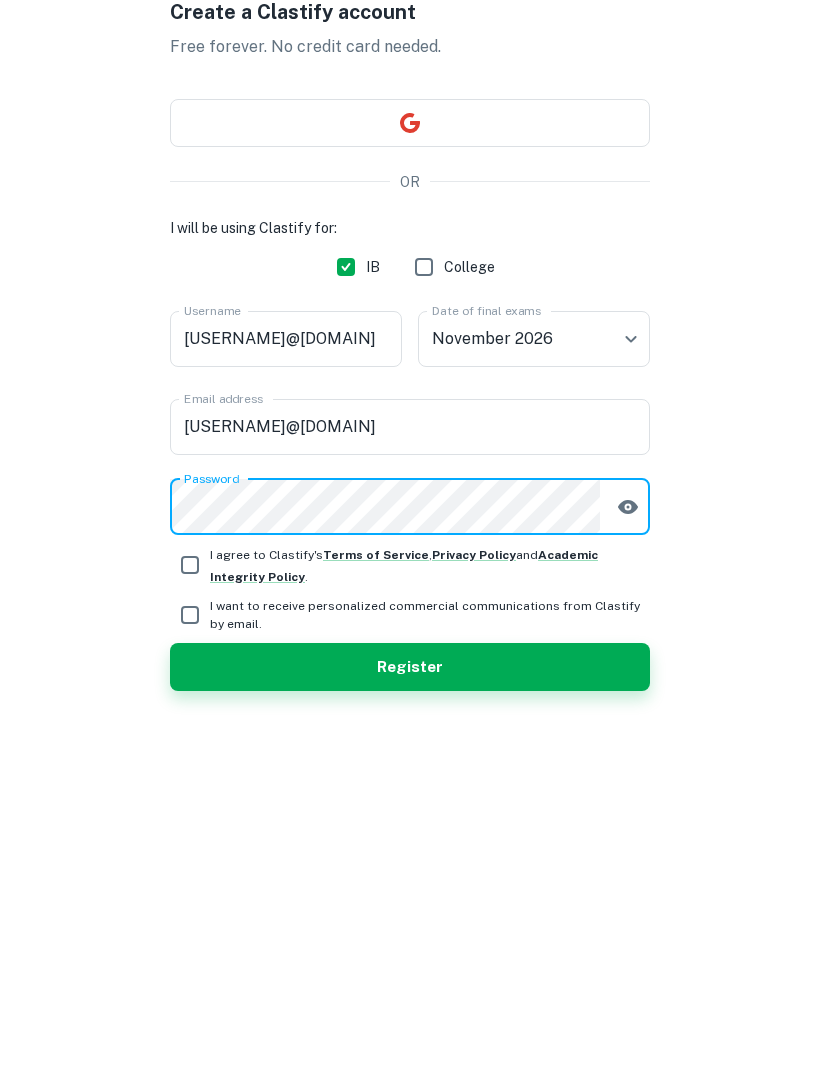 click on "I agree to Clastify's  Terms of Service ,  Privacy Policy  and  Academic Integrity Policy ." at bounding box center (190, 765) 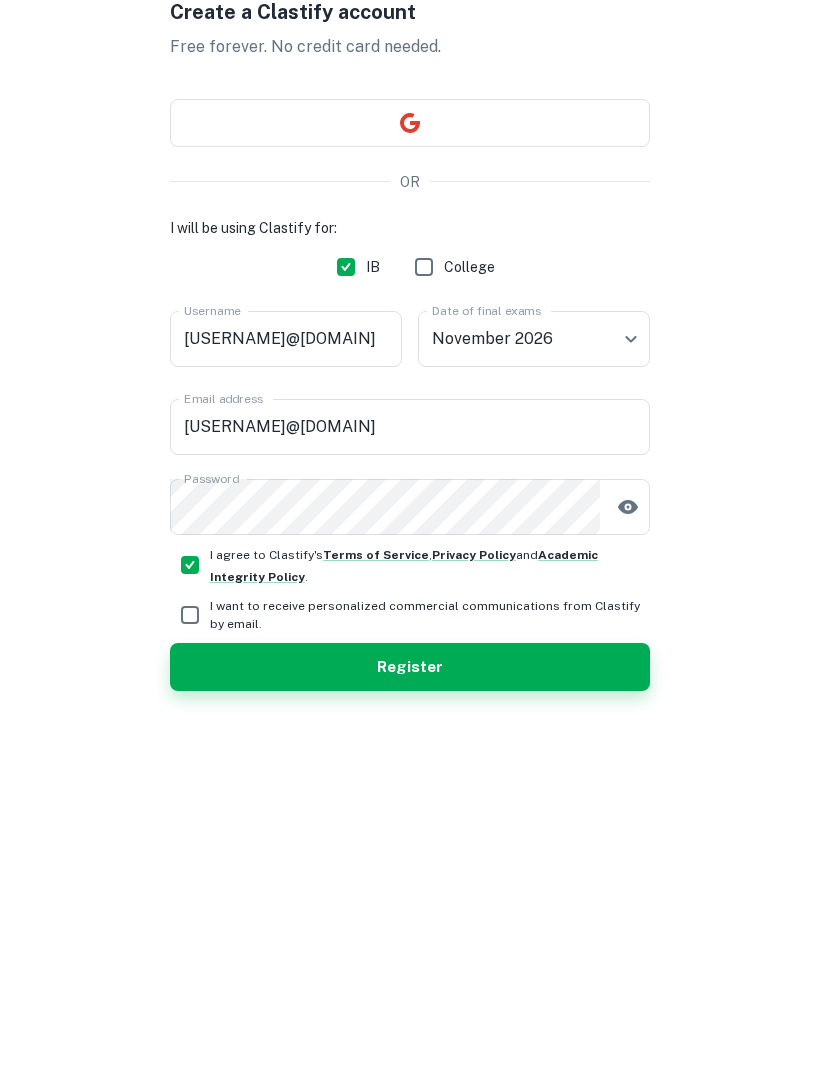 scroll, scrollTop: 64, scrollLeft: 0, axis: vertical 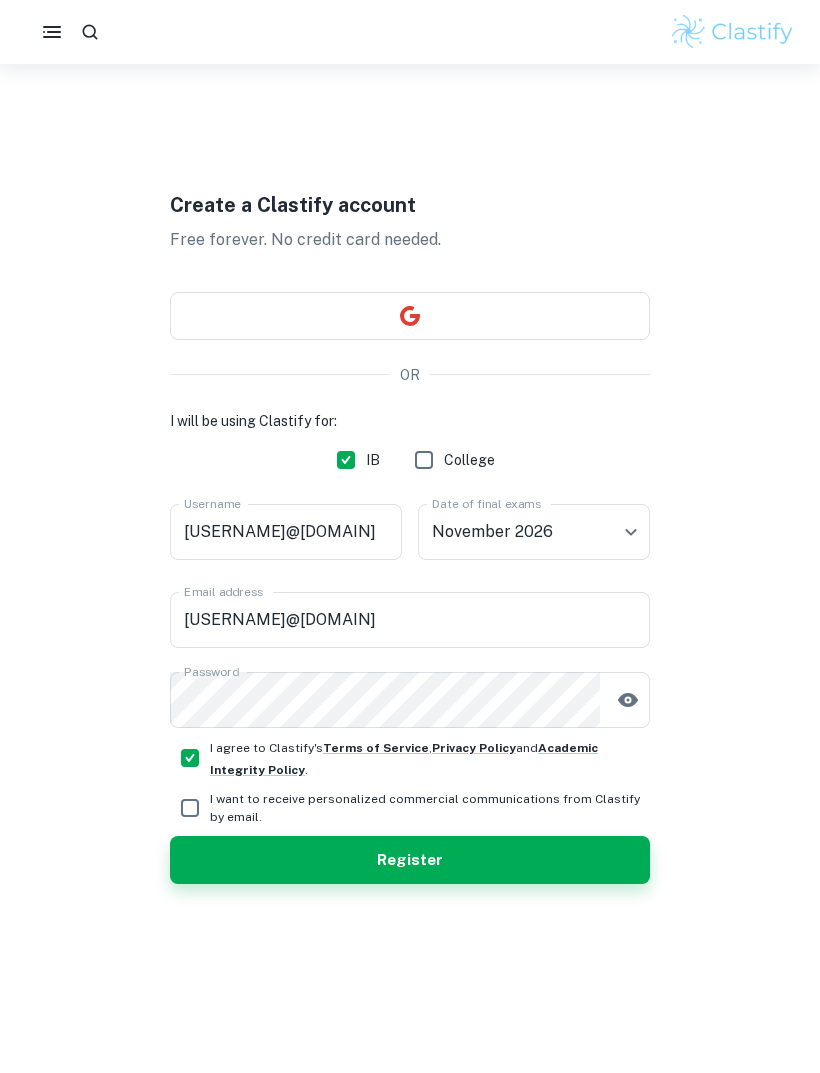 click on "I want to receive personalized commercial communications from Clastify by email." at bounding box center [190, 808] 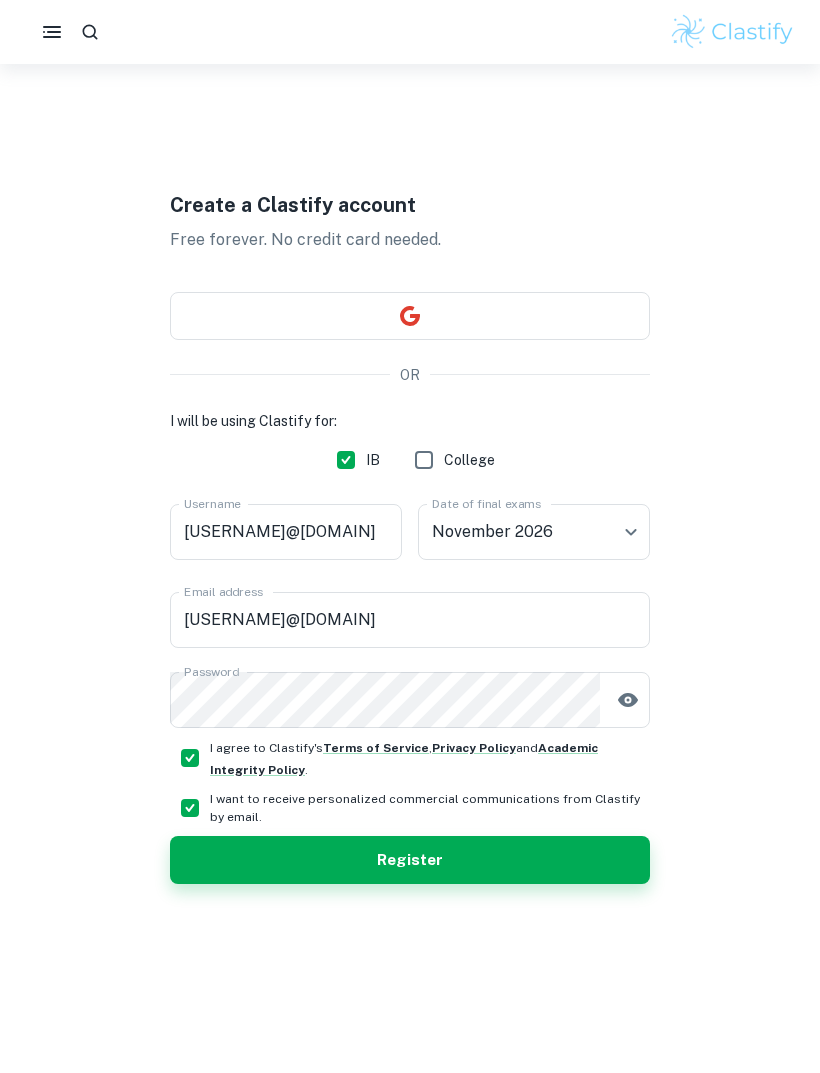 click on "Register" at bounding box center (410, 860) 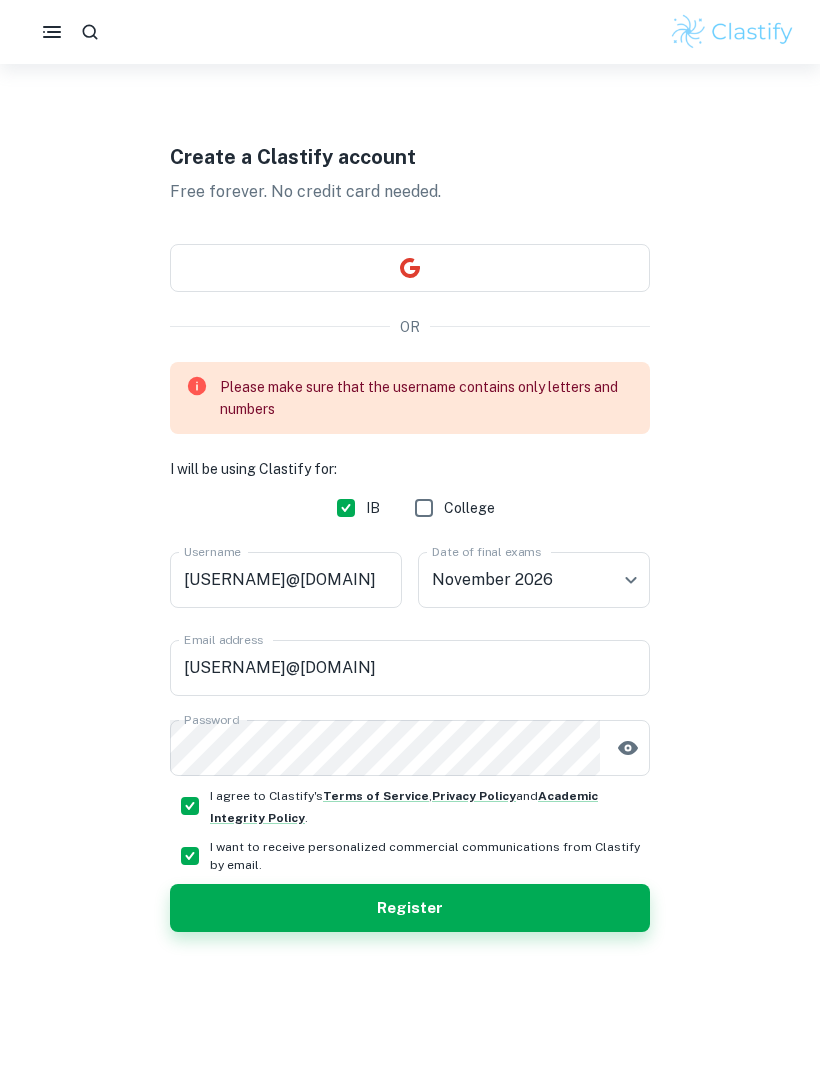 click on "[USERNAME]@[DOMAIN]" at bounding box center (286, 580) 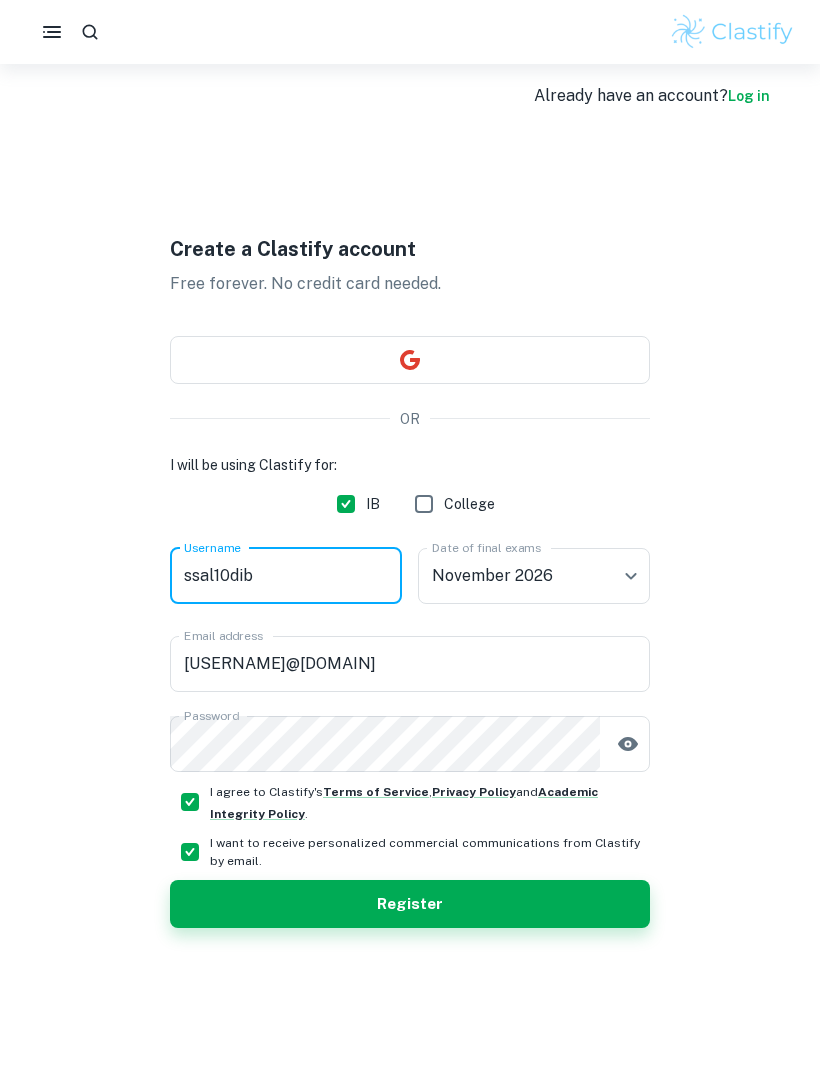 scroll, scrollTop: 14, scrollLeft: 0, axis: vertical 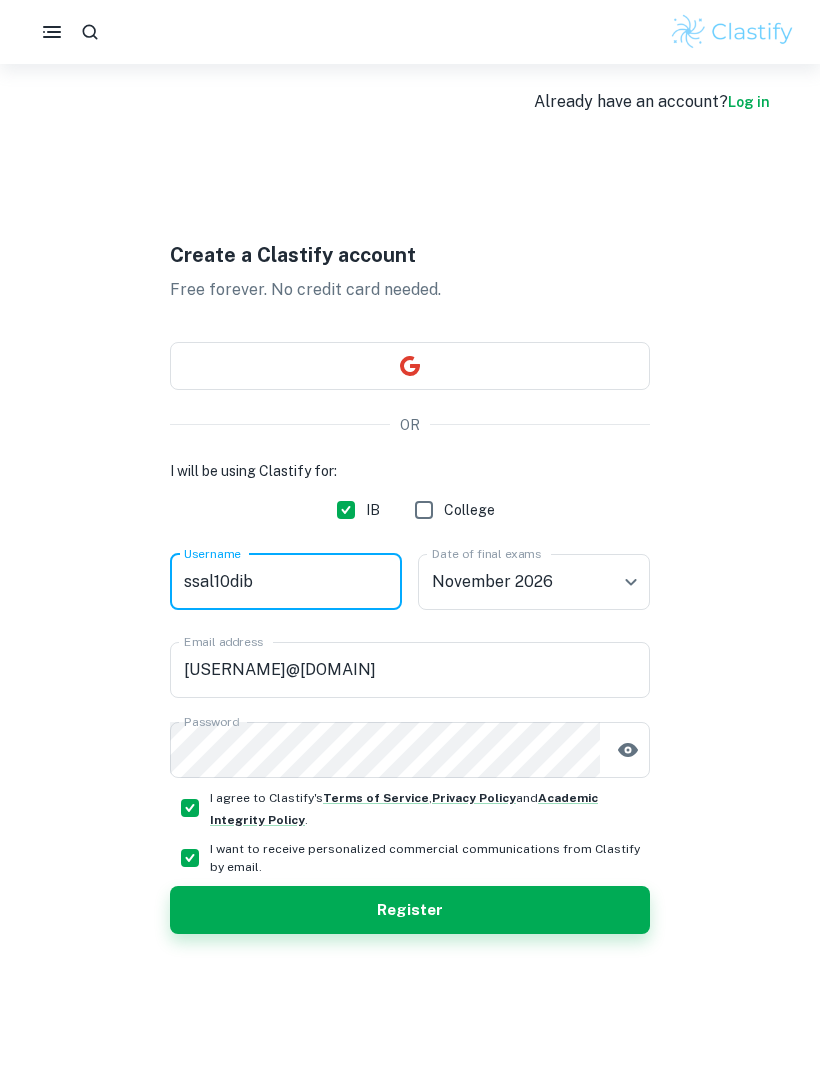 click on "Register" at bounding box center [410, 910] 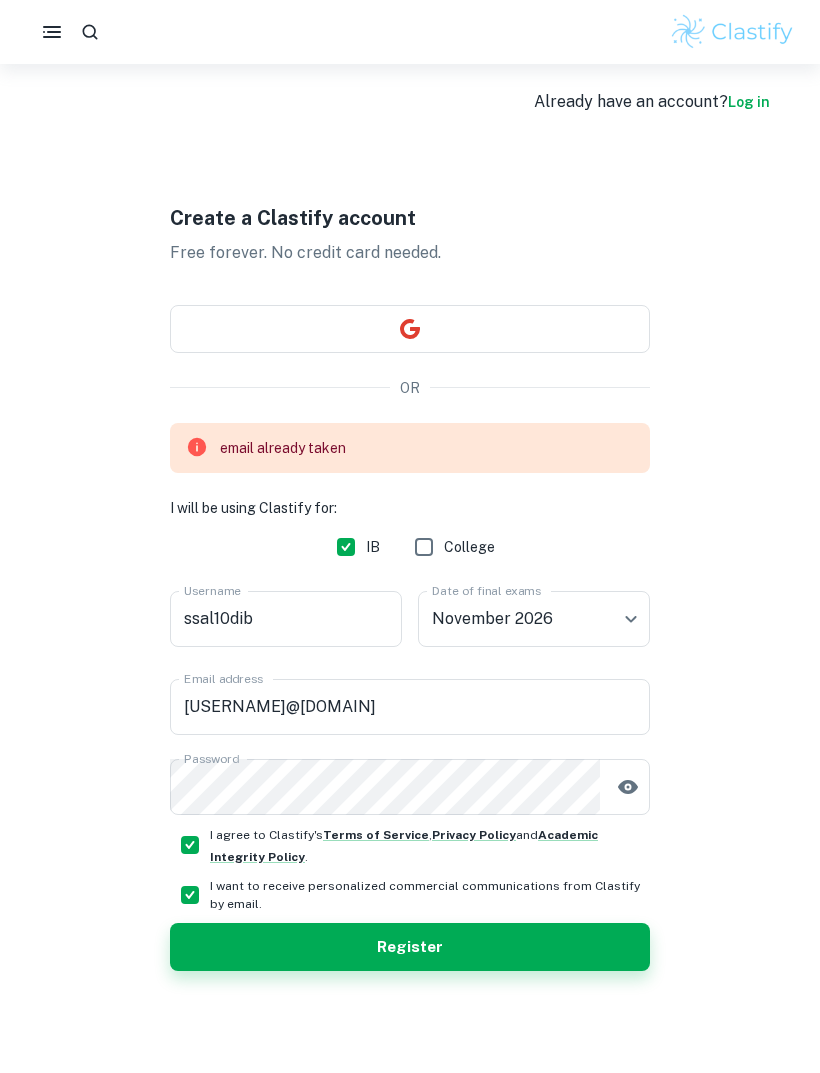 click on "ssal10dib" at bounding box center (286, 619) 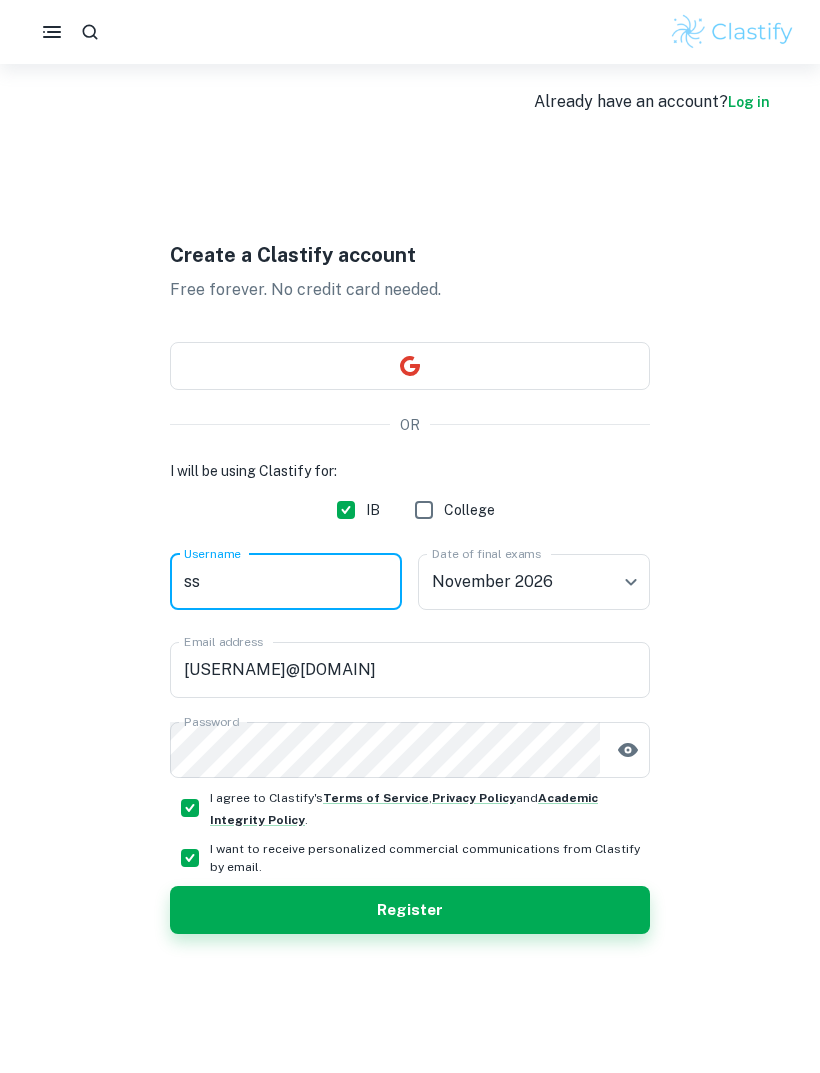 type on "s" 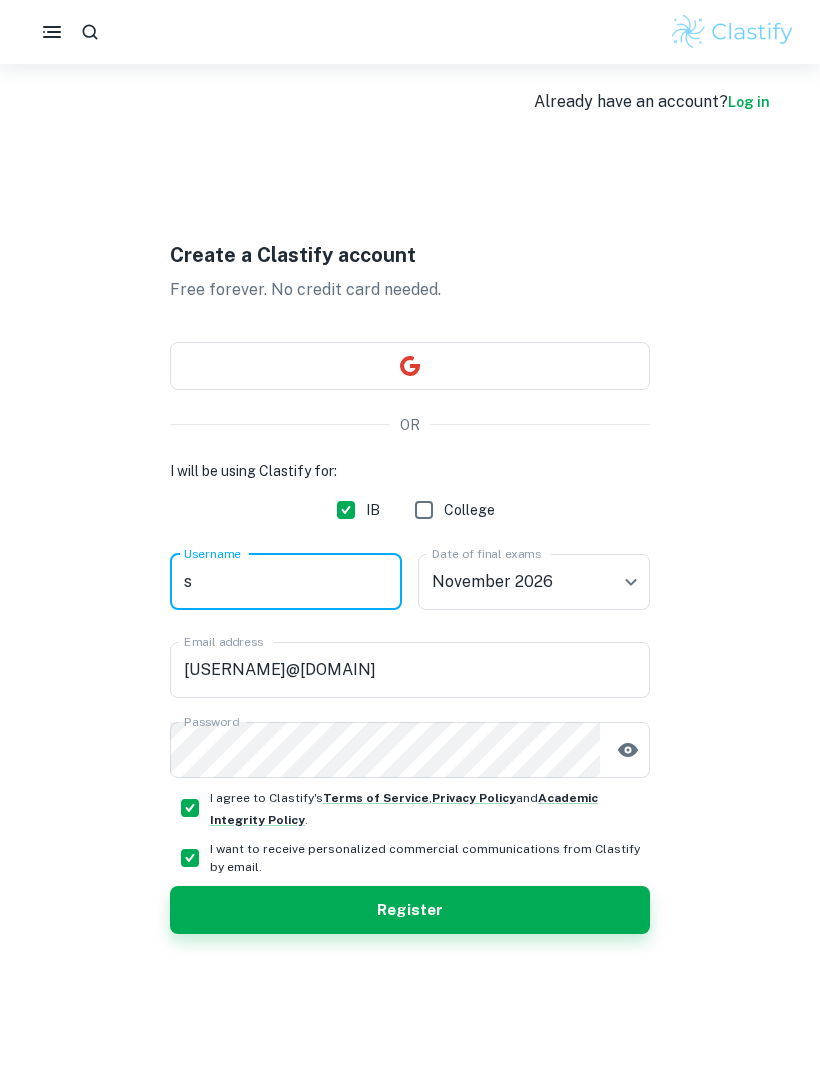 type 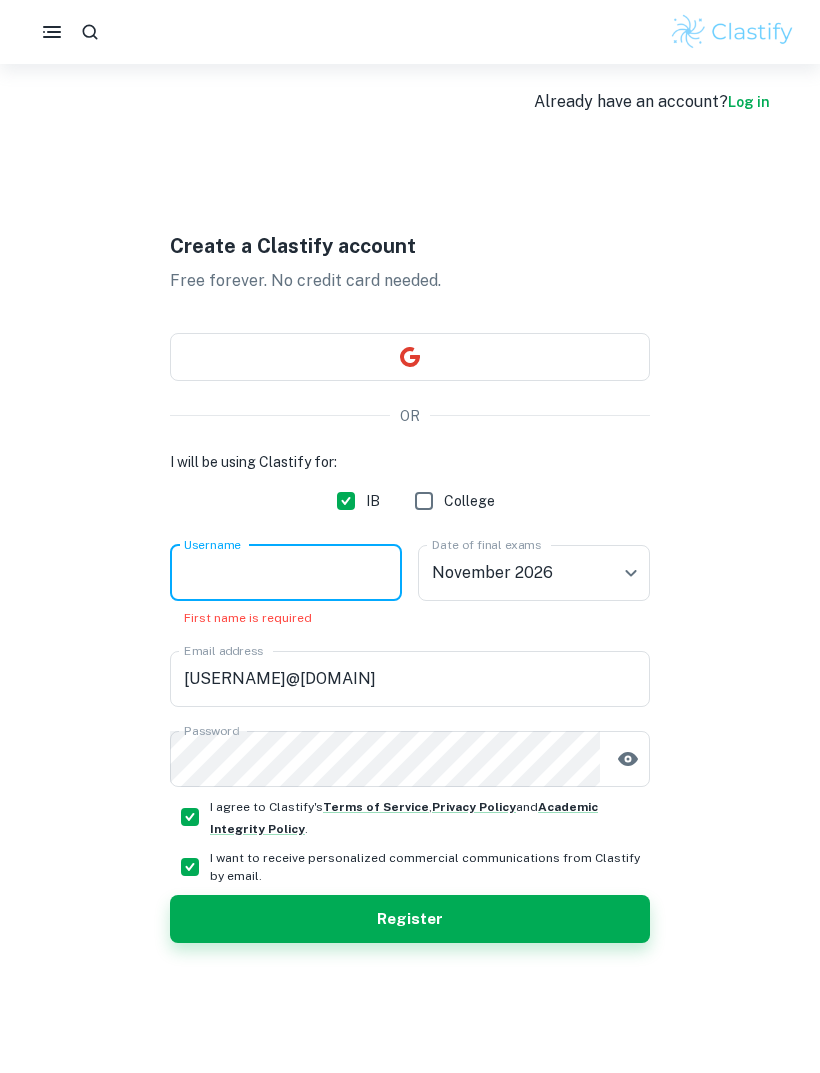 click on "Log in" at bounding box center (749, 102) 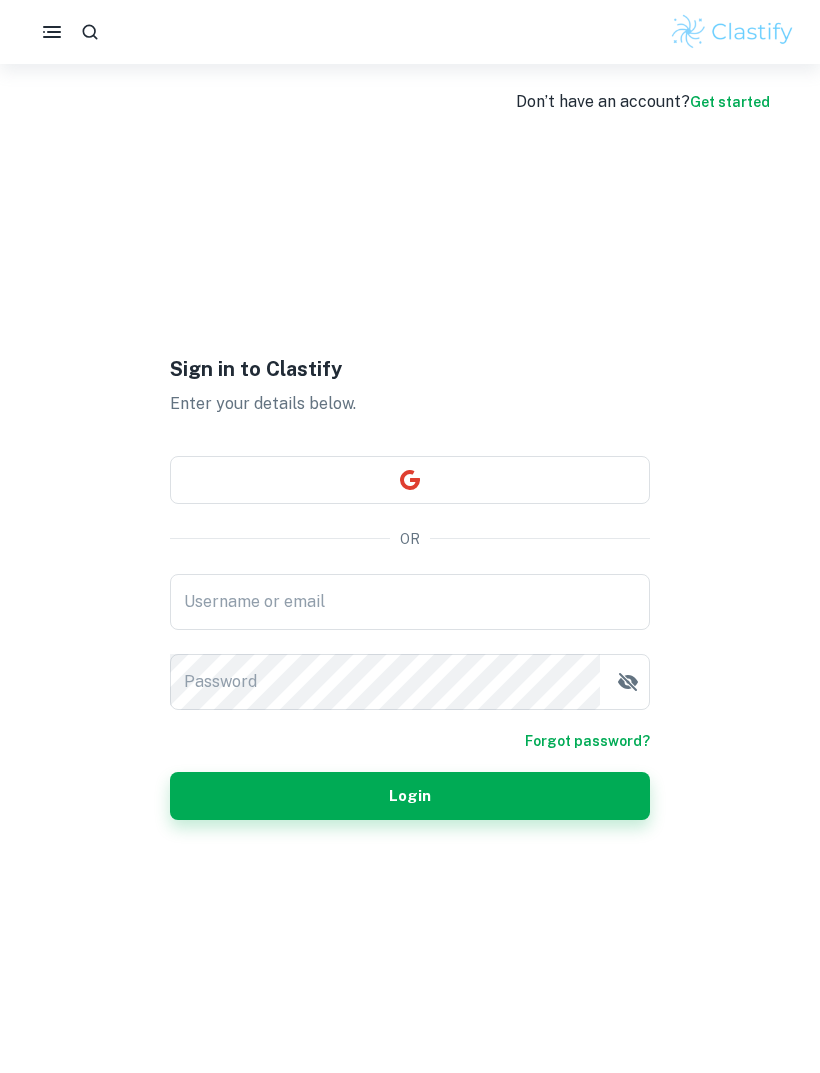 click on "Username or email" at bounding box center (410, 602) 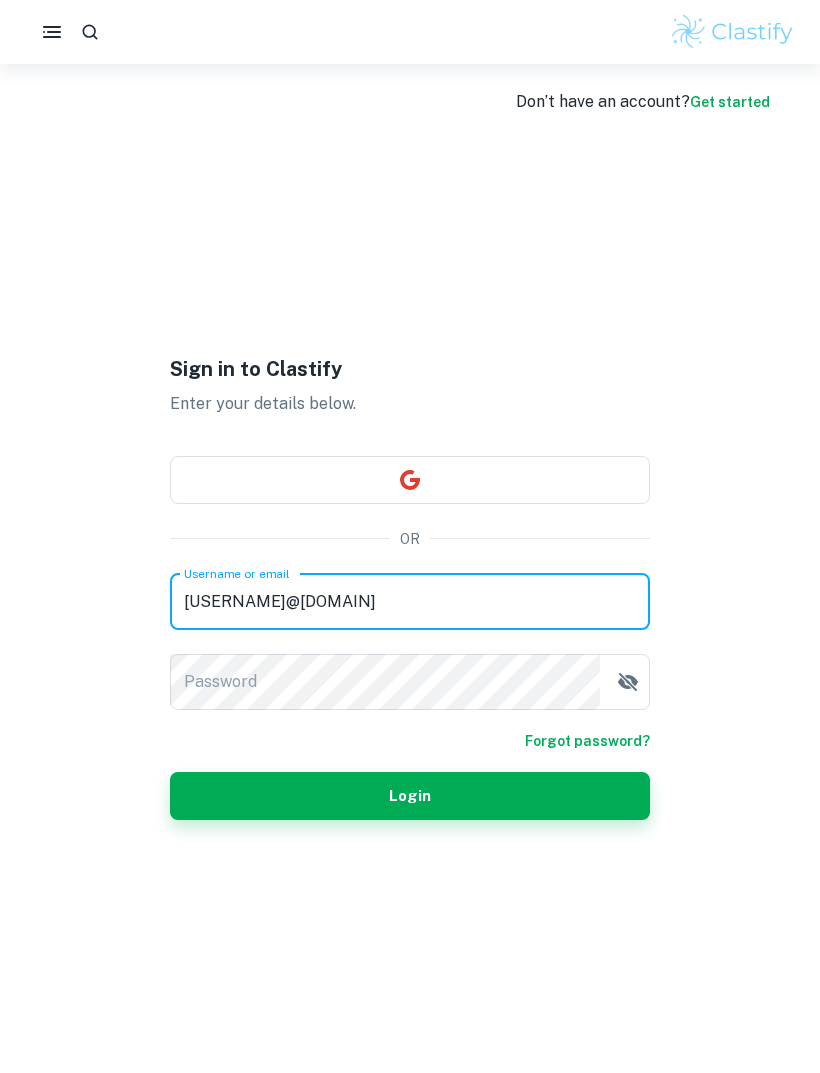 type on "[USERNAME]@[DOMAIN]" 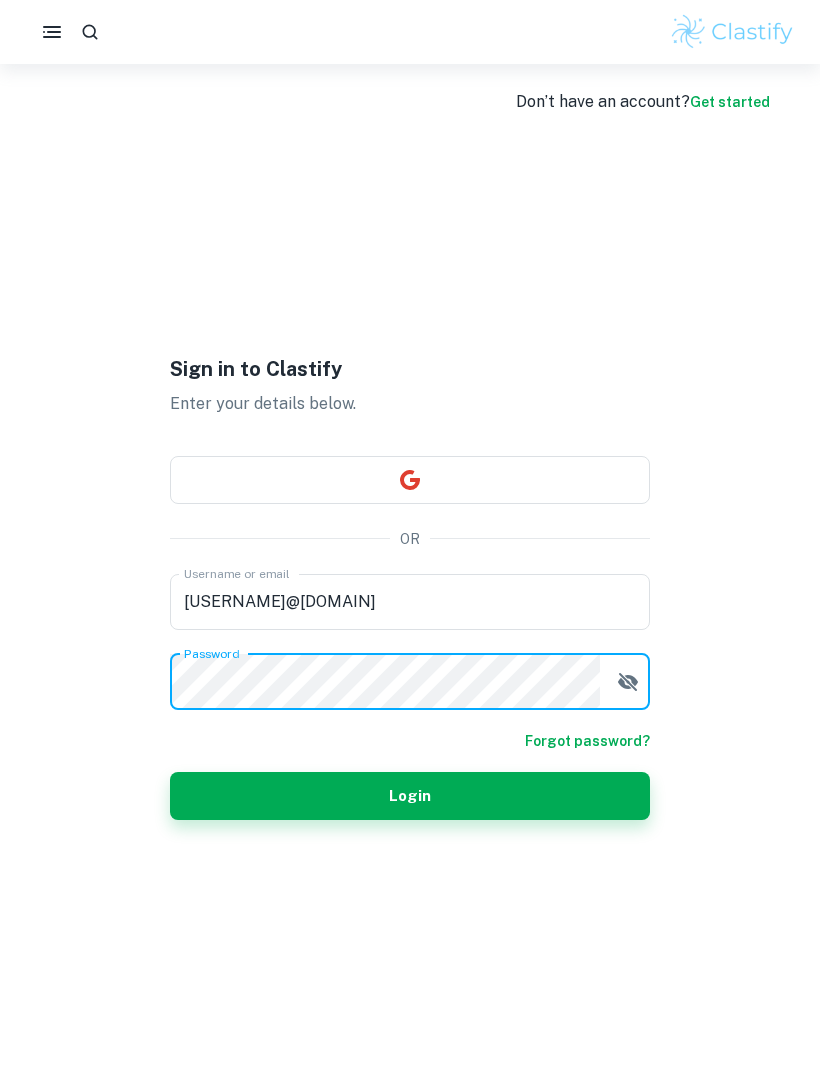 click 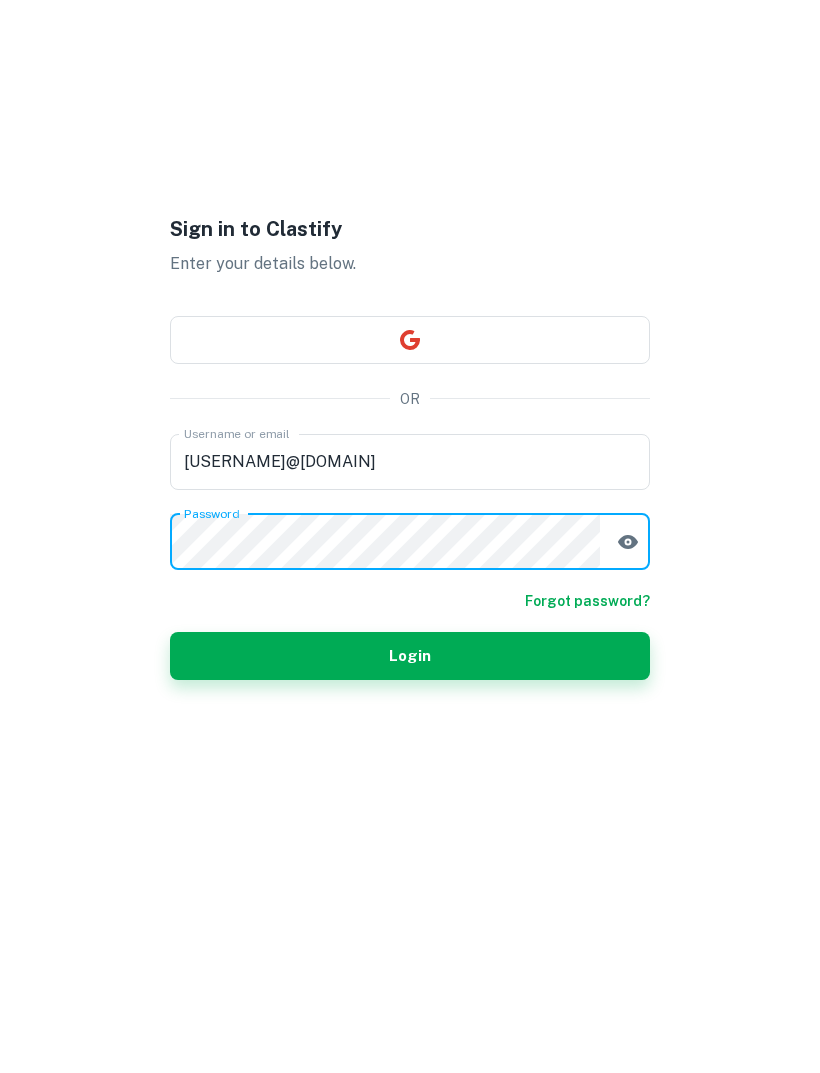click on "Login" at bounding box center (410, 796) 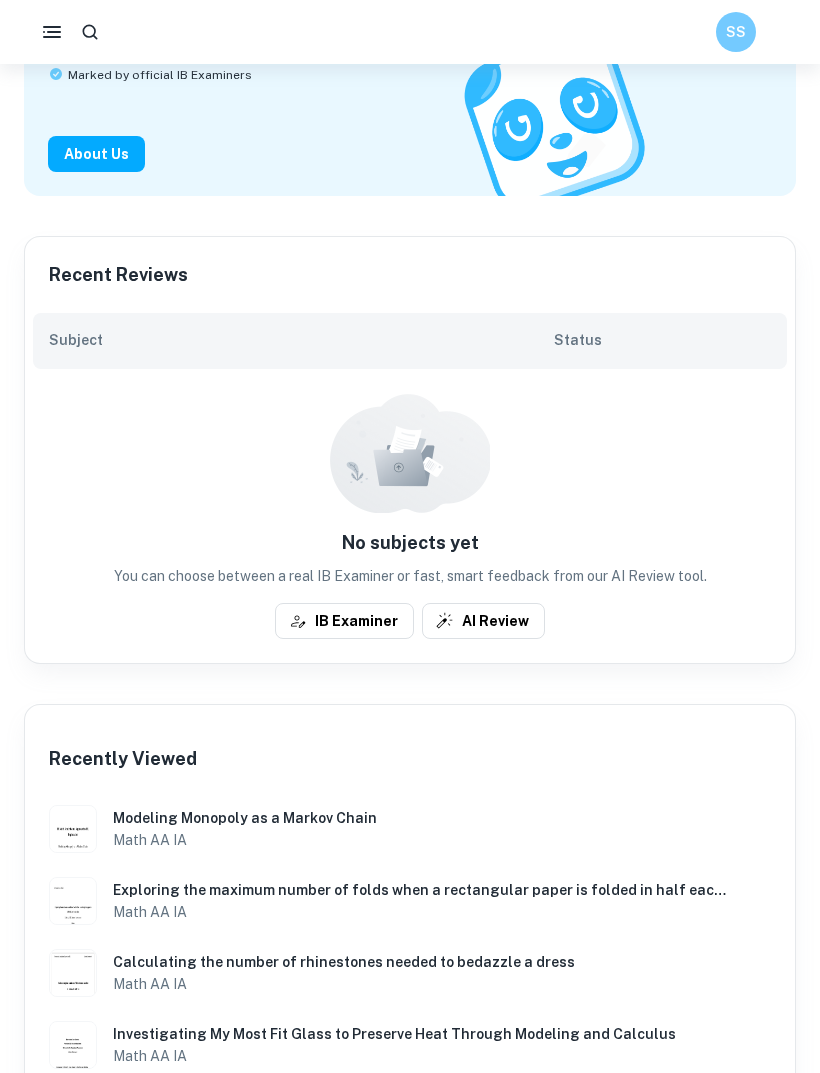 scroll, scrollTop: 0, scrollLeft: 0, axis: both 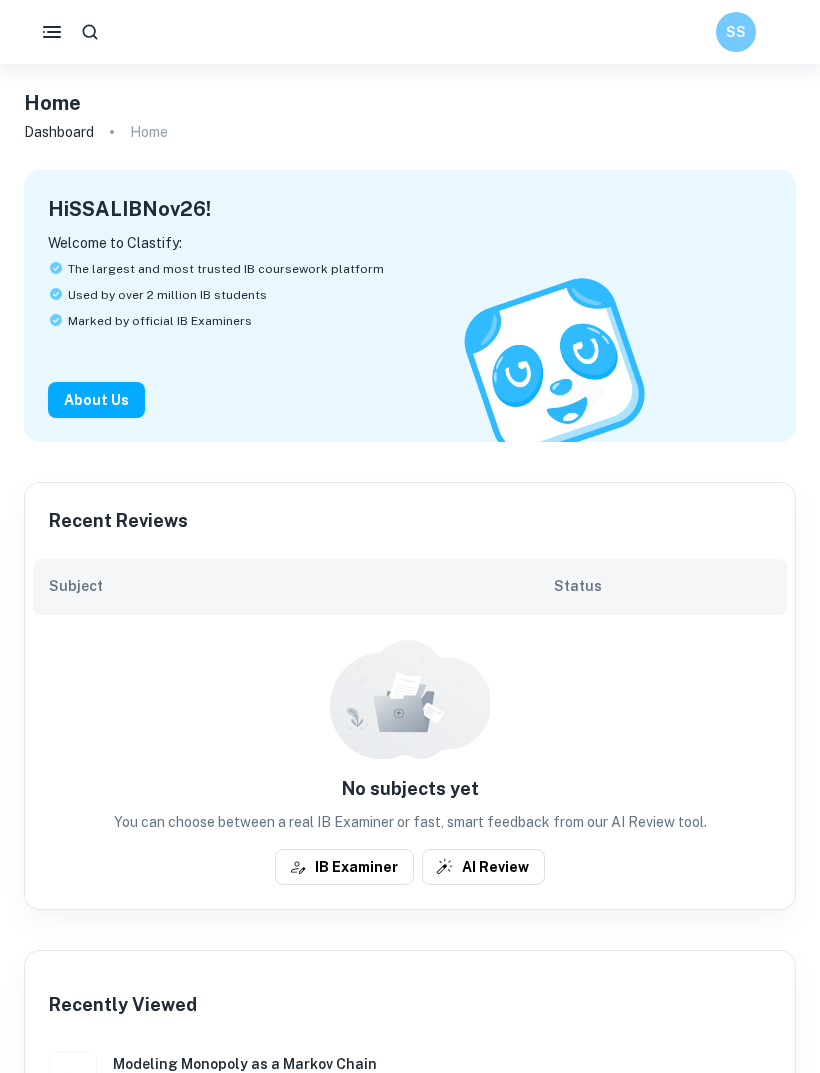 click 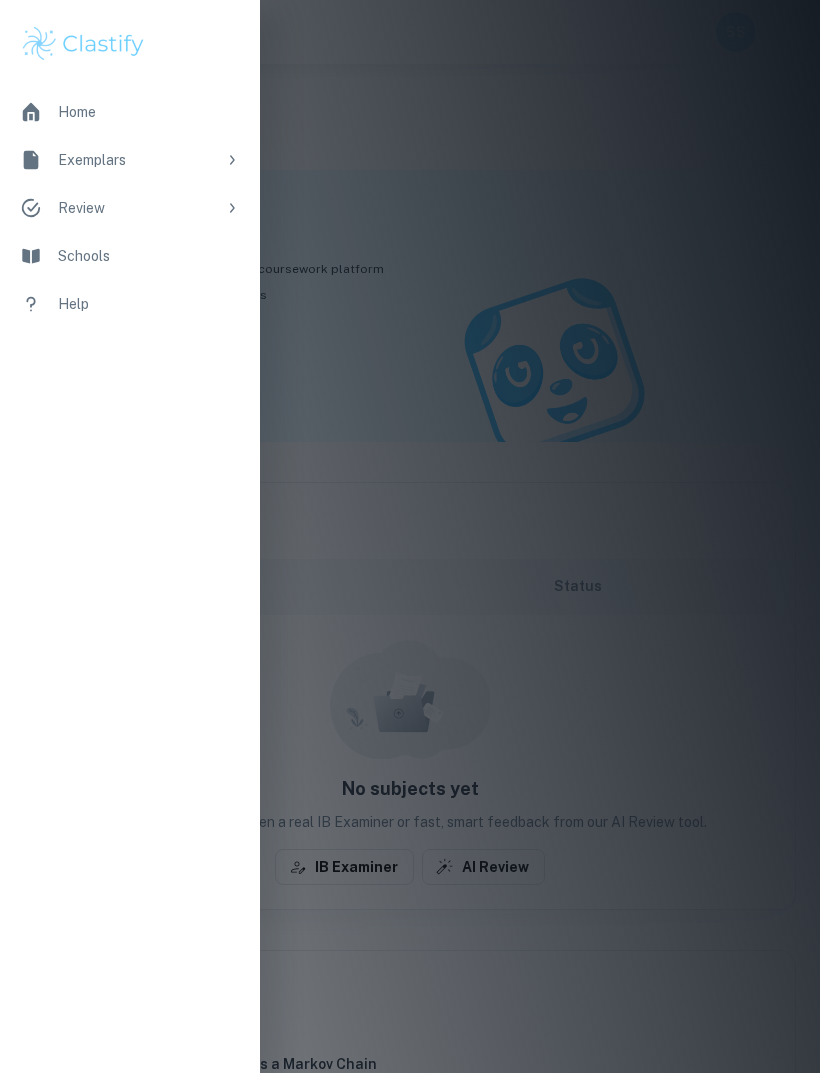 click on "Home" at bounding box center [149, 112] 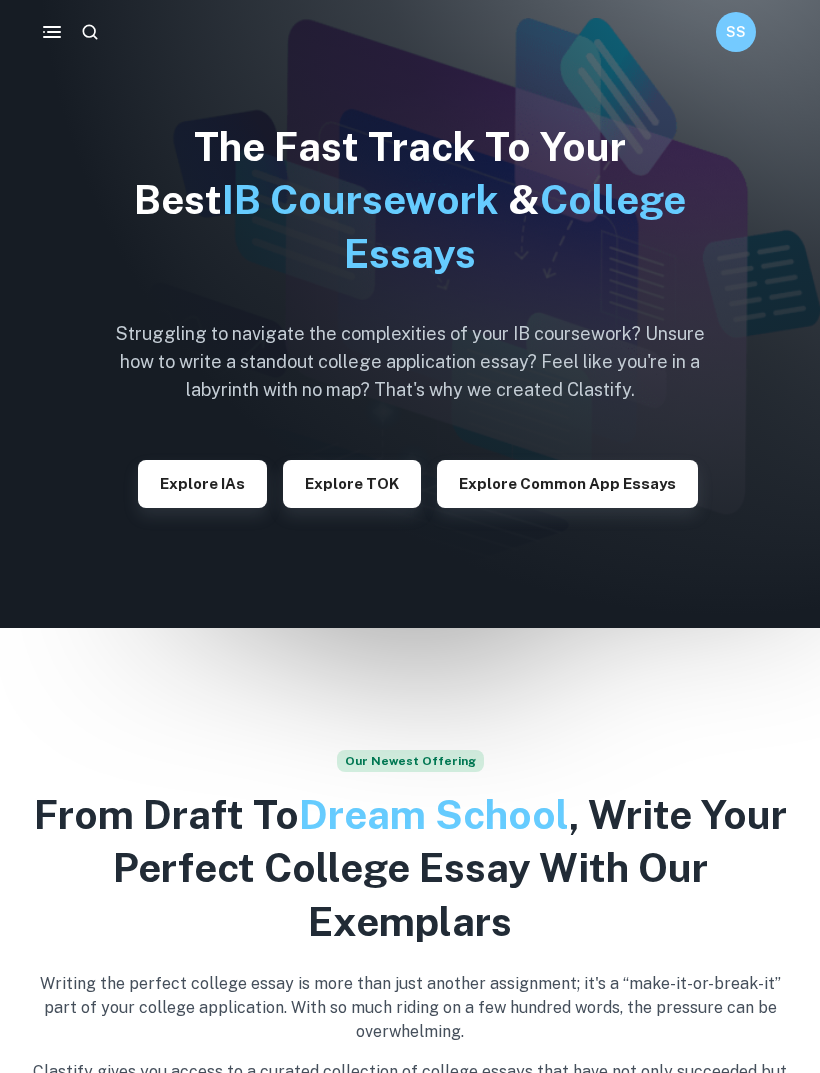 click at bounding box center [52, 32] 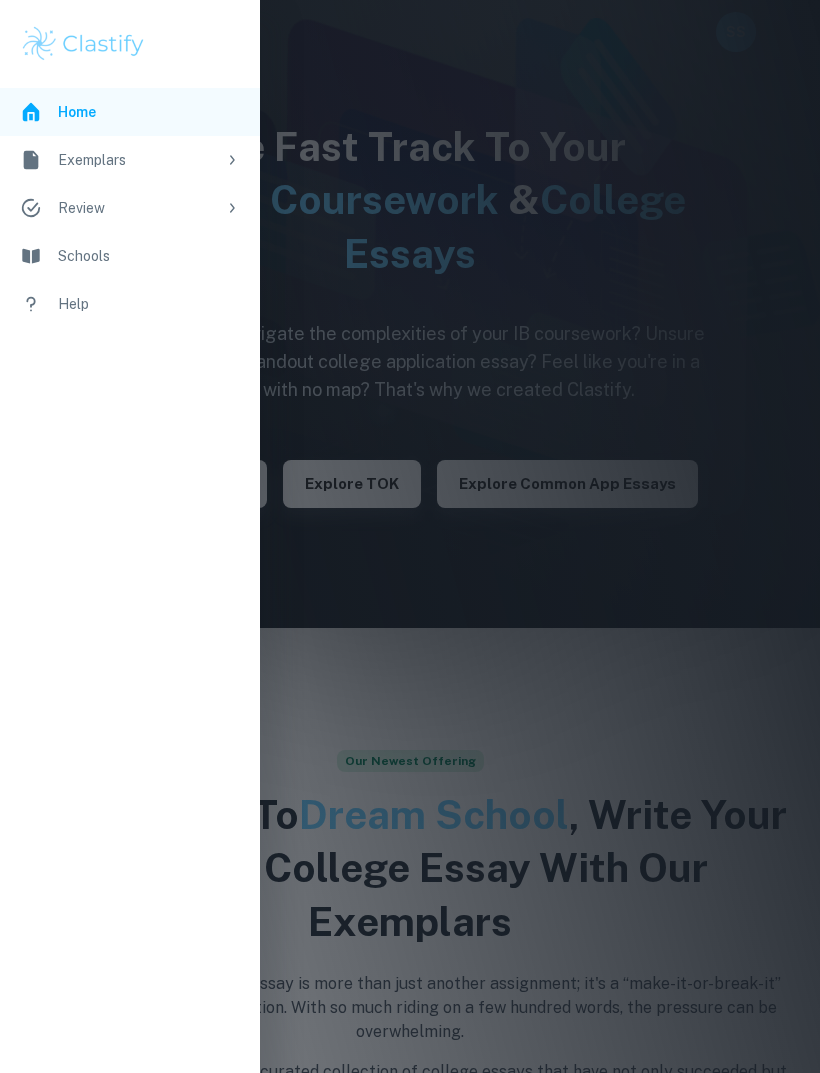 click on "Exemplars" at bounding box center (130, 160) 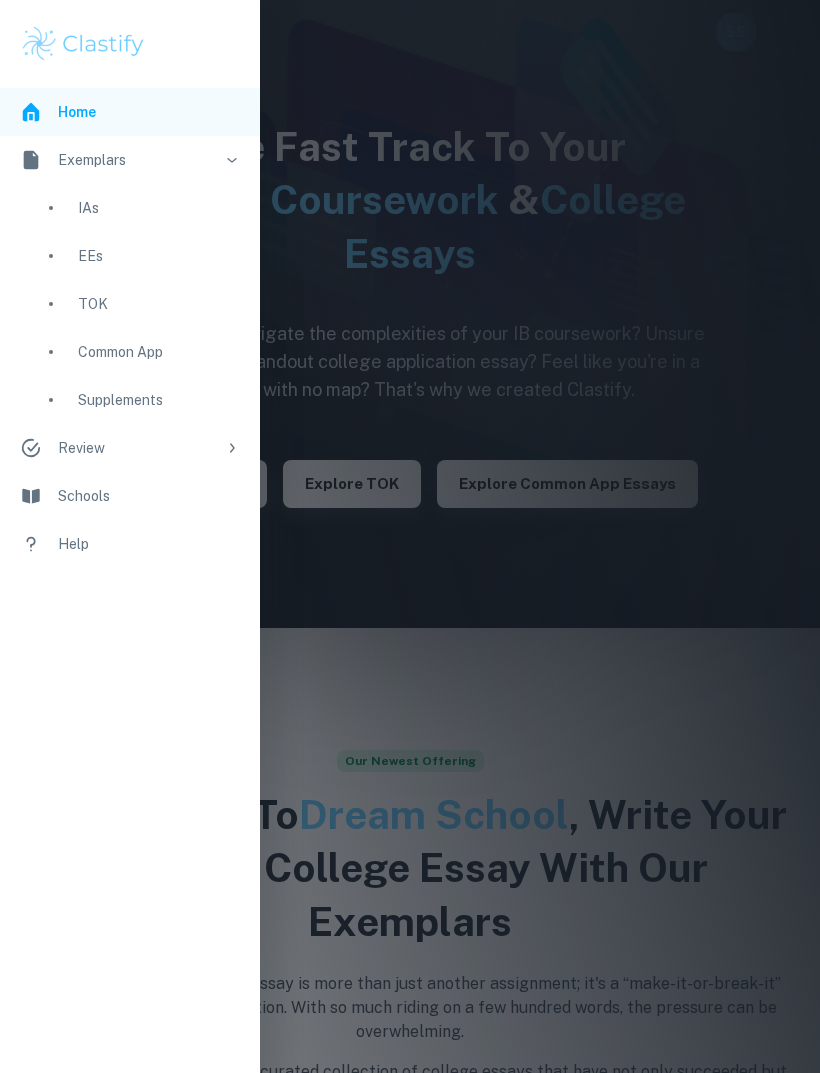 click on "IAs" at bounding box center [159, 208] 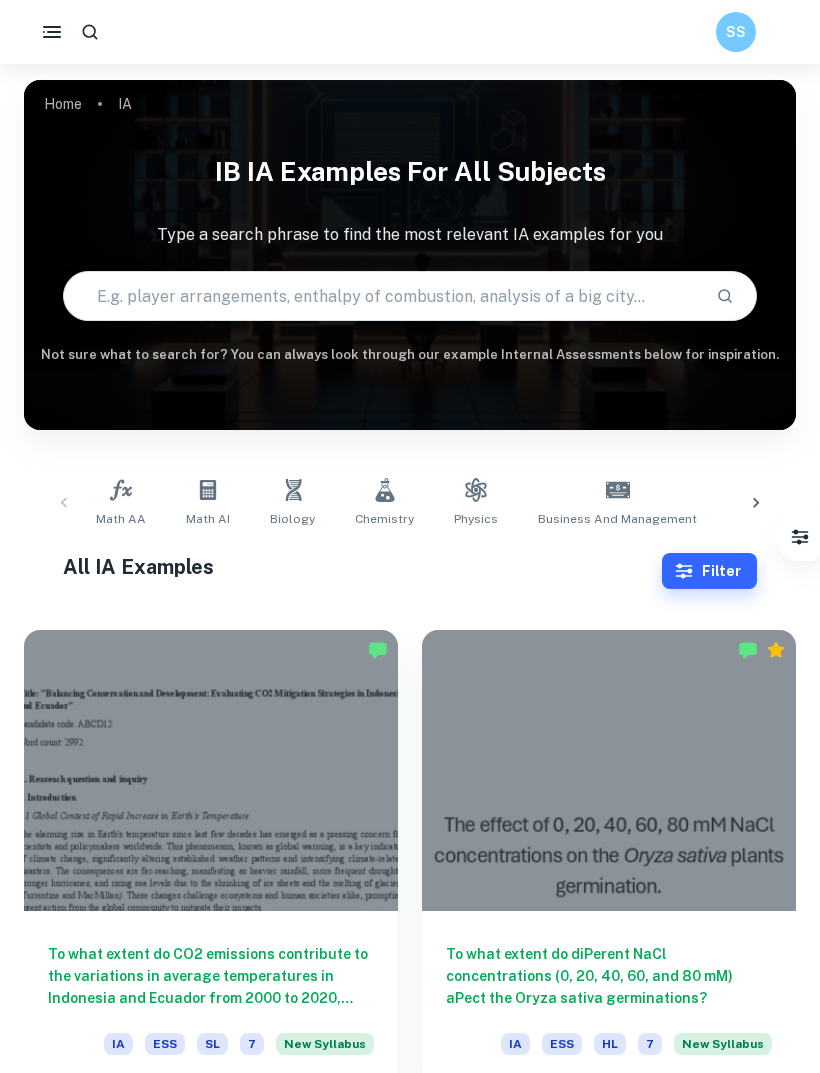 click 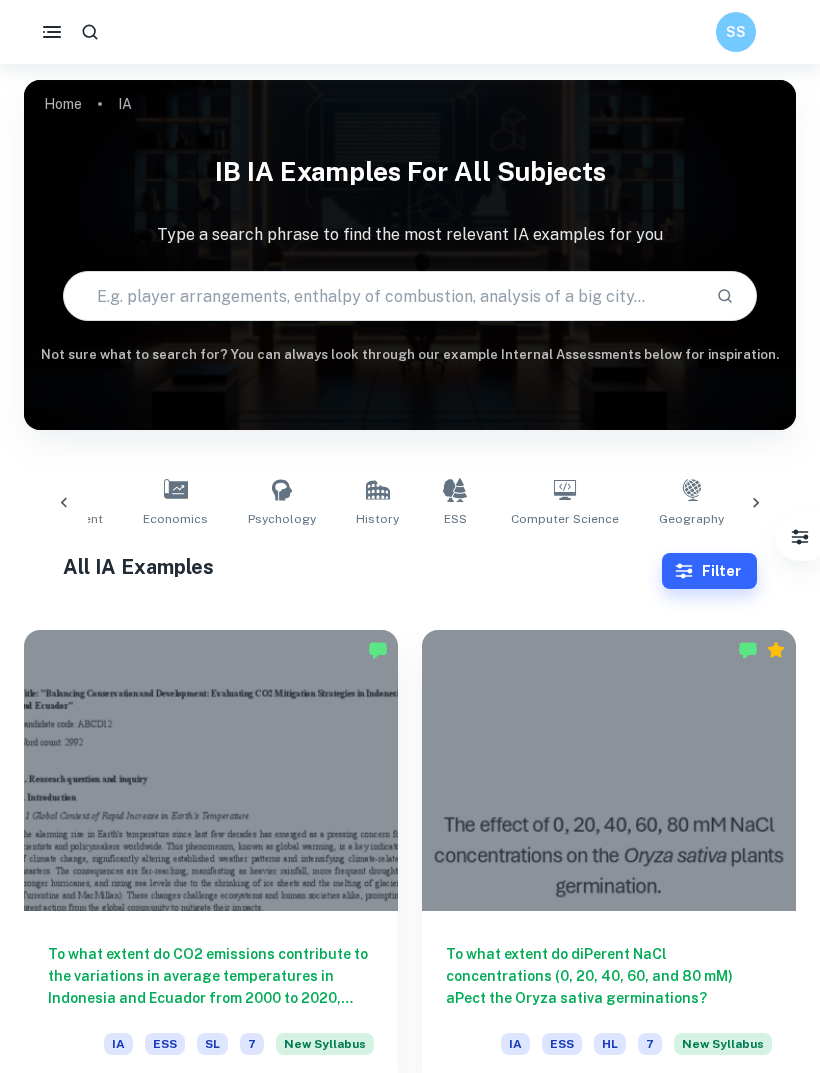 scroll, scrollTop: 0, scrollLeft: 637, axis: horizontal 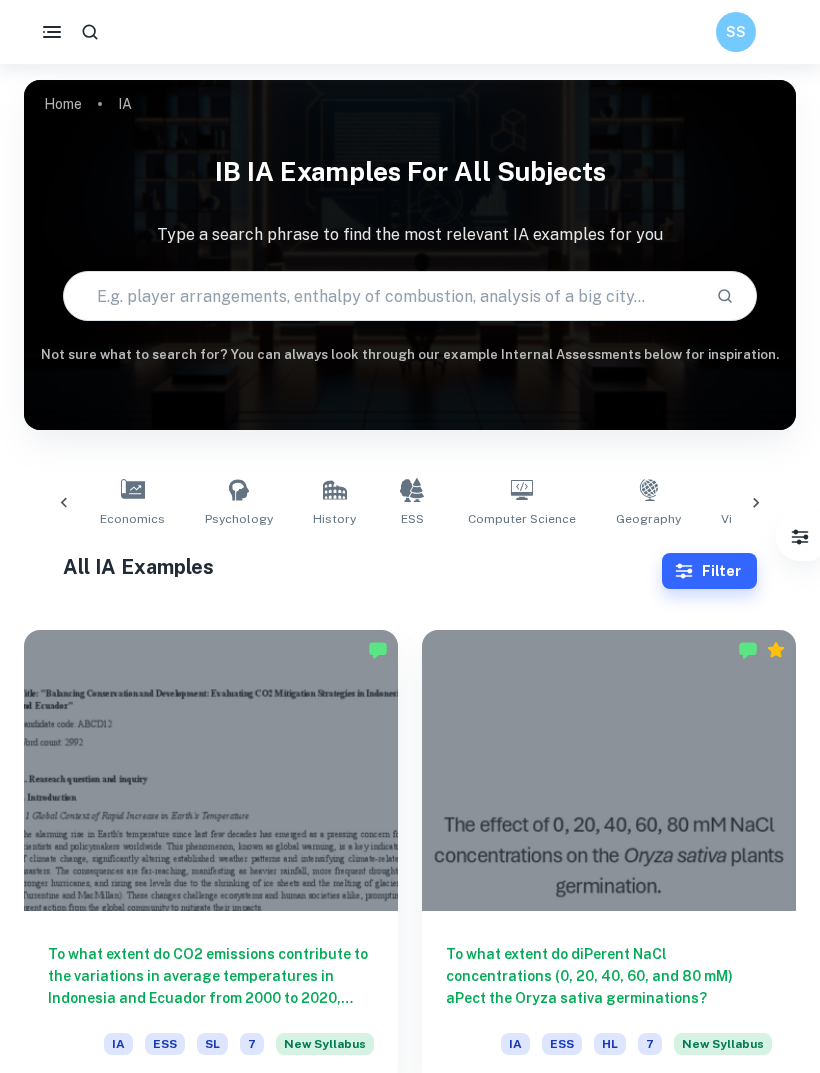 click at bounding box center [756, 503] 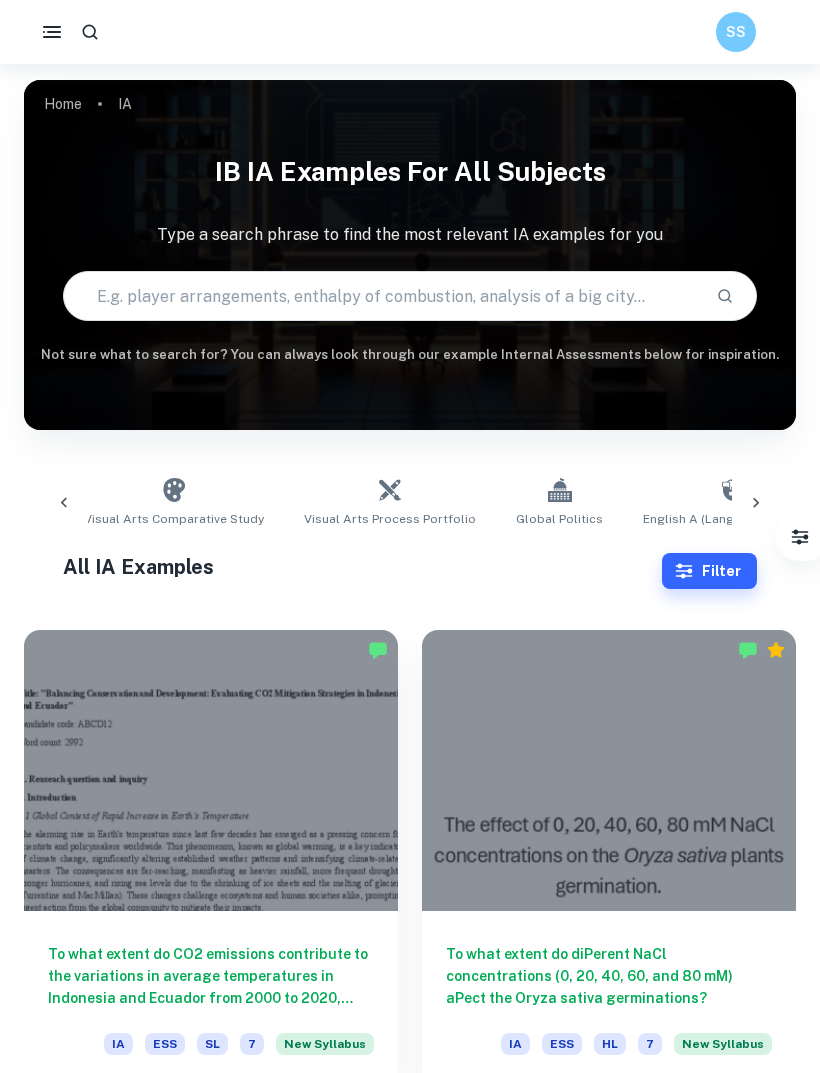 click 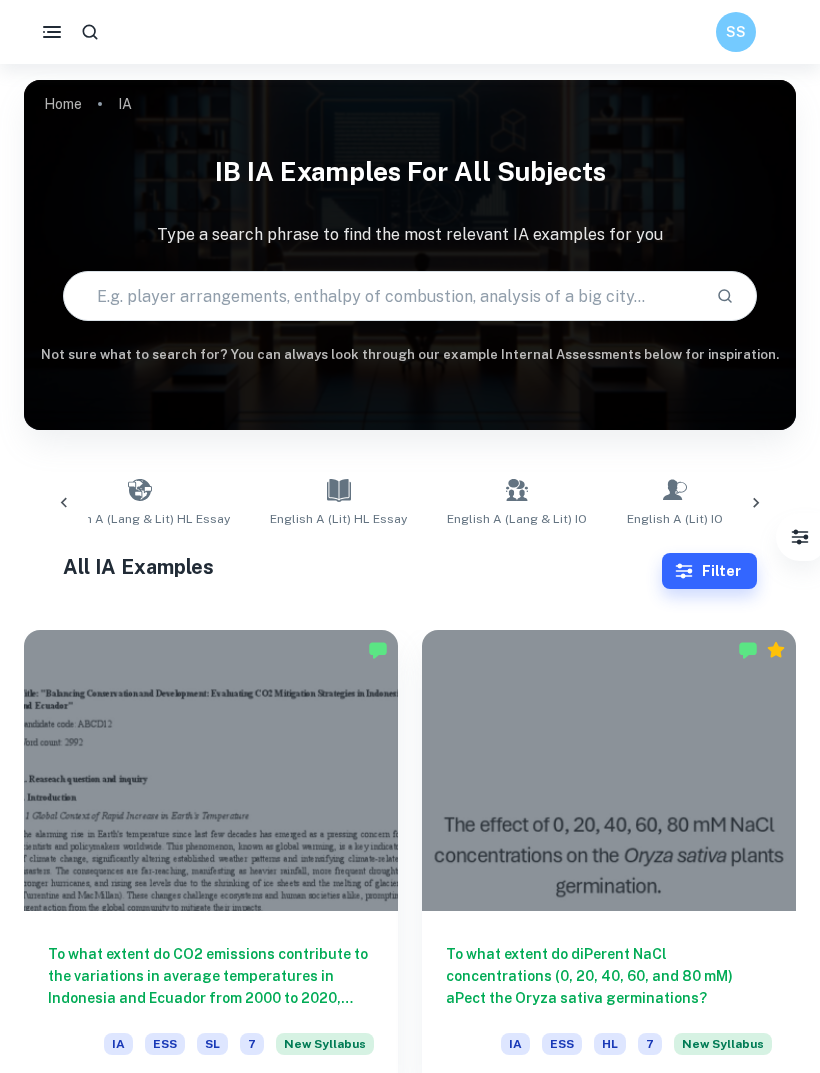scroll, scrollTop: 0, scrollLeft: 1911, axis: horizontal 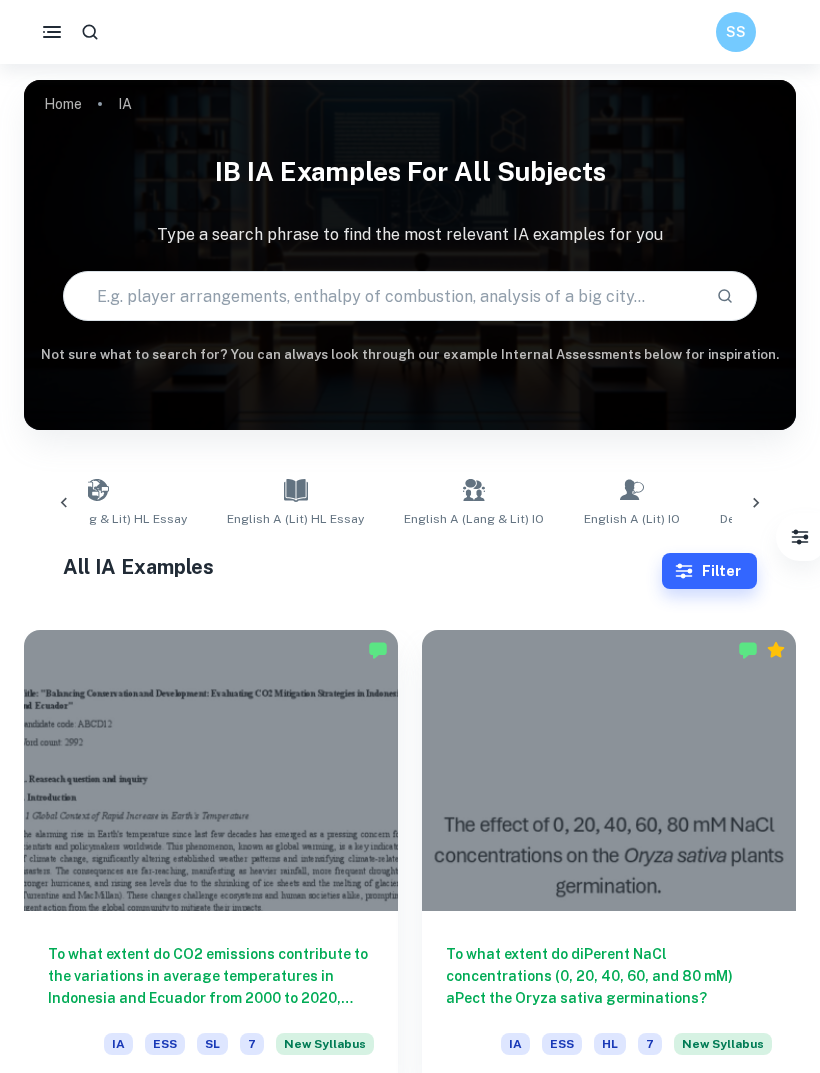 click at bounding box center [756, 503] 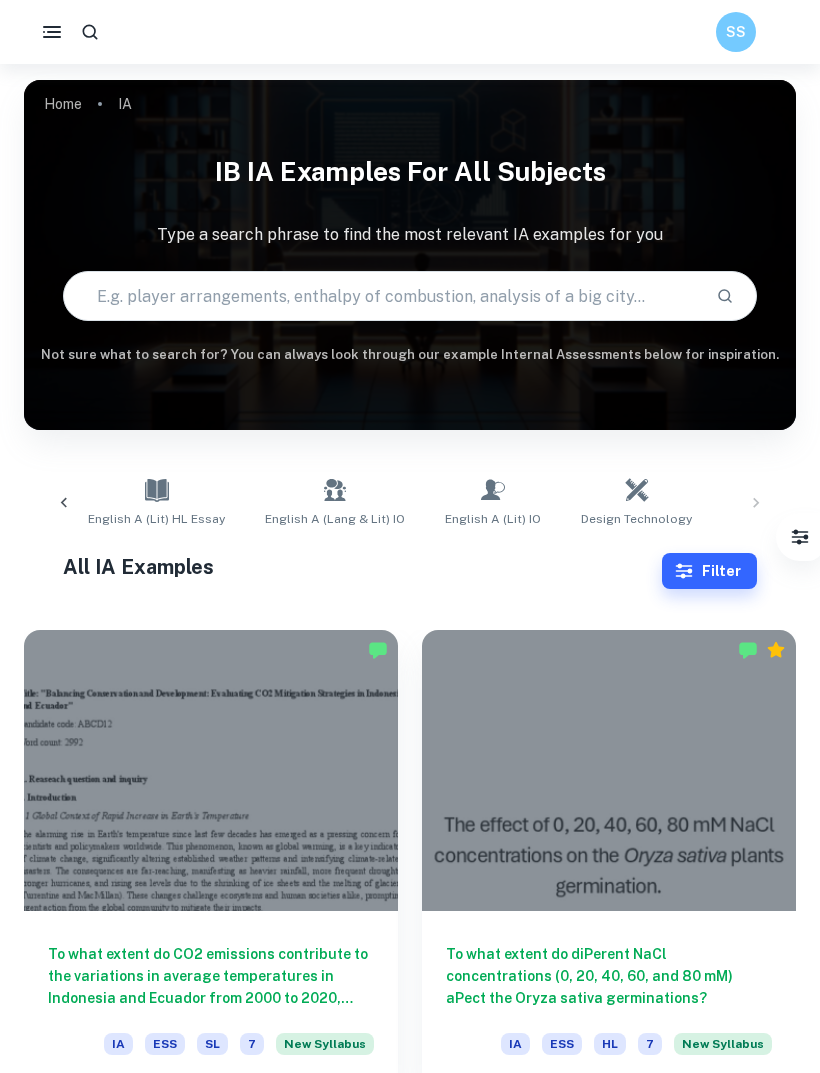 click on "Math AA Math AI Biology Chemistry Physics Business and Management Economics Psychology History ESS Computer Science Geography Visual Arts Comparative Study Visual Arts Process Portfolio Global Politics English A (Lang & Lit) HL Essay English A (Lit) HL Essay English A (Lang & Lit) IO English A (Lit) IO Design Technology Sports Science" at bounding box center (410, 503) 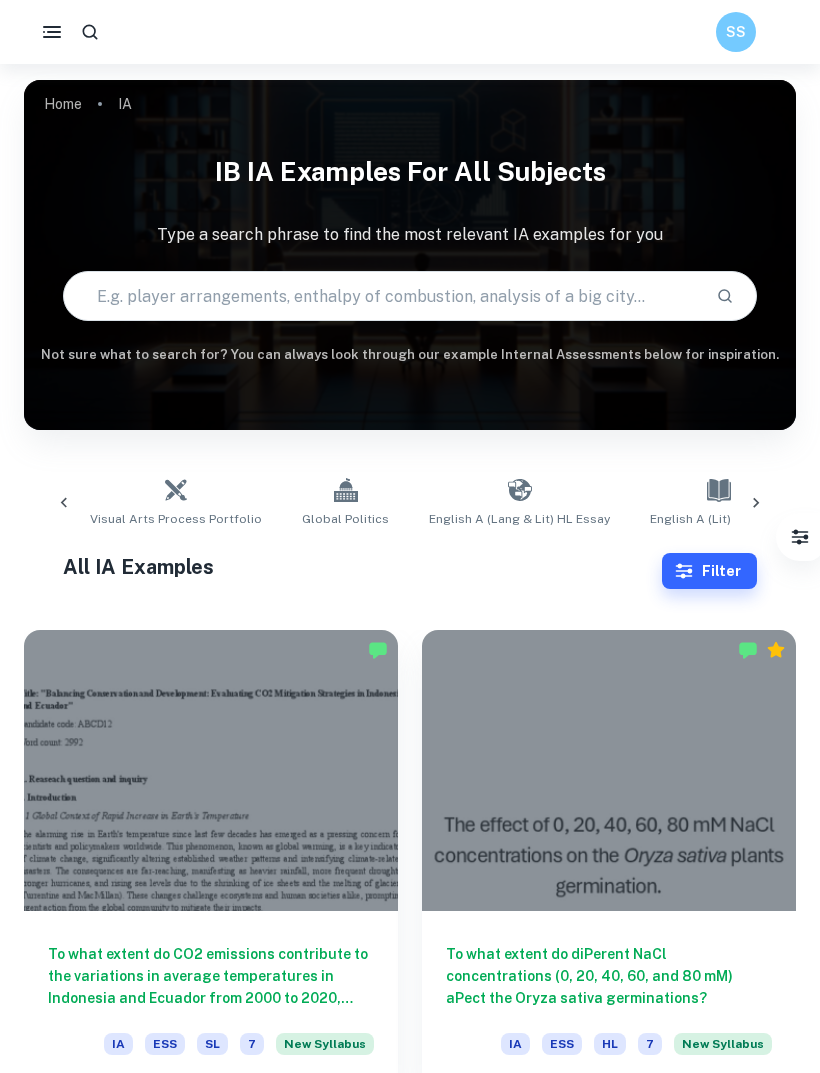 scroll, scrollTop: 0, scrollLeft: 1413, axis: horizontal 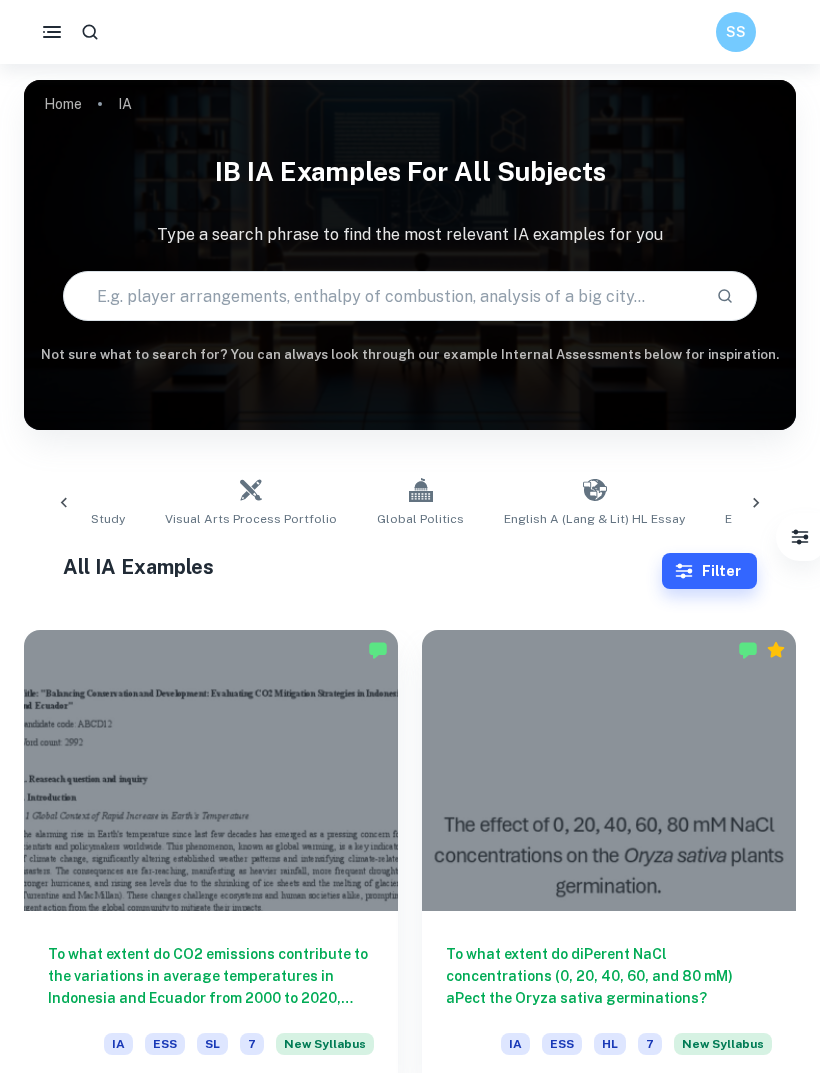 click 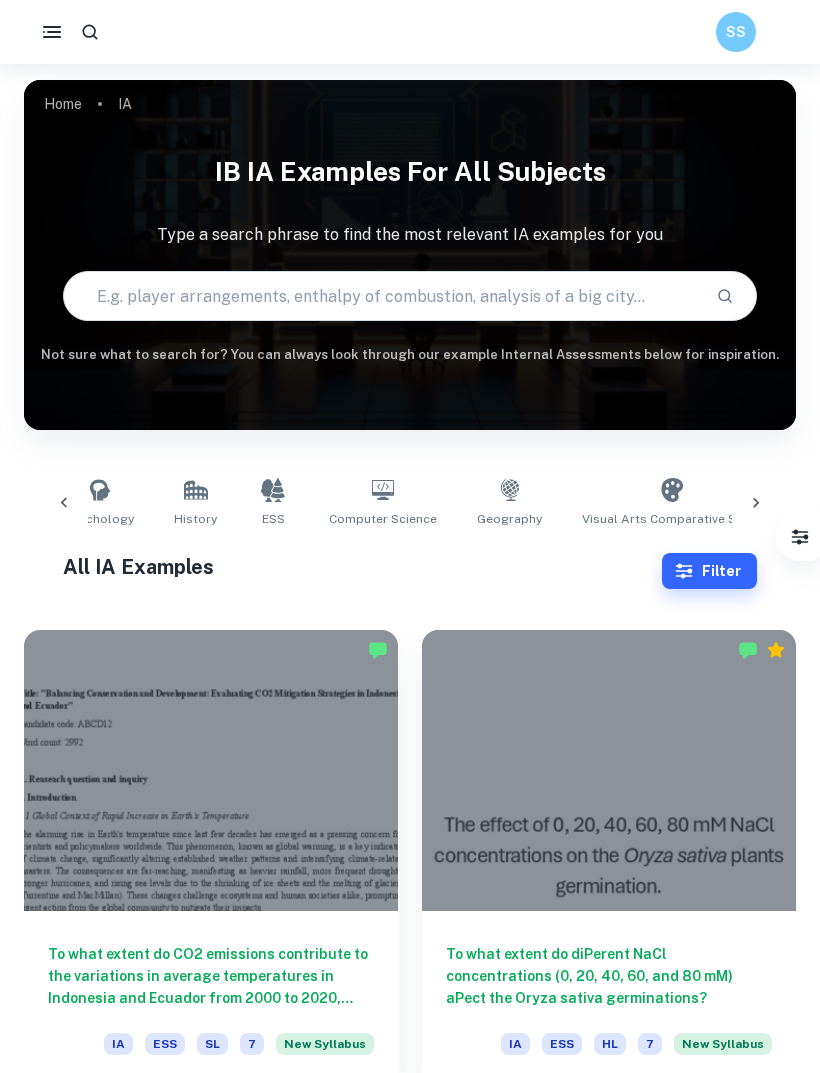 click 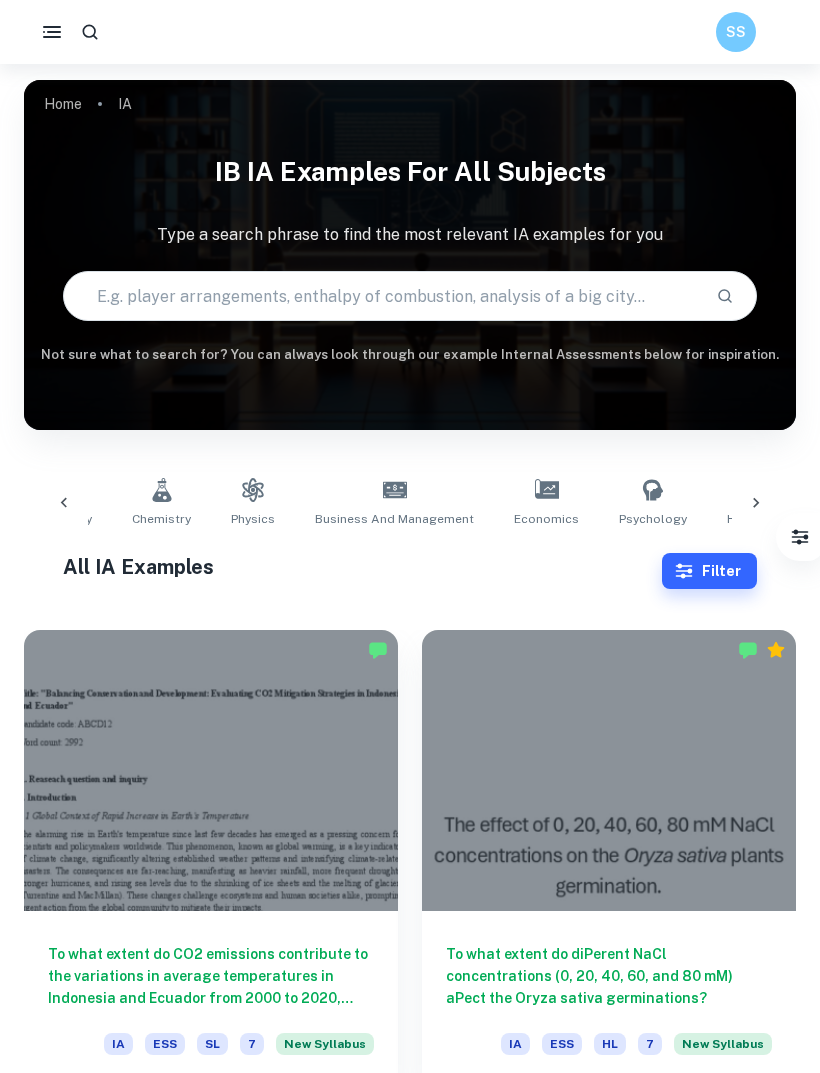 scroll, scrollTop: 0, scrollLeft: 139, axis: horizontal 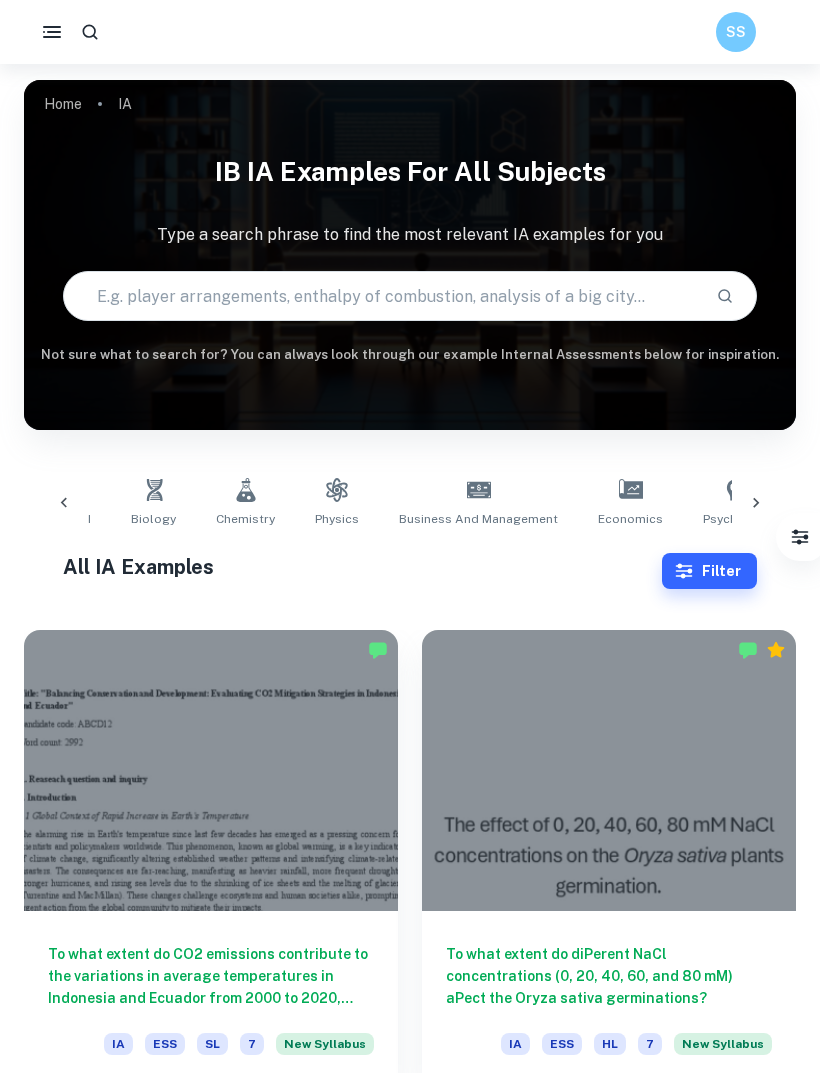 click 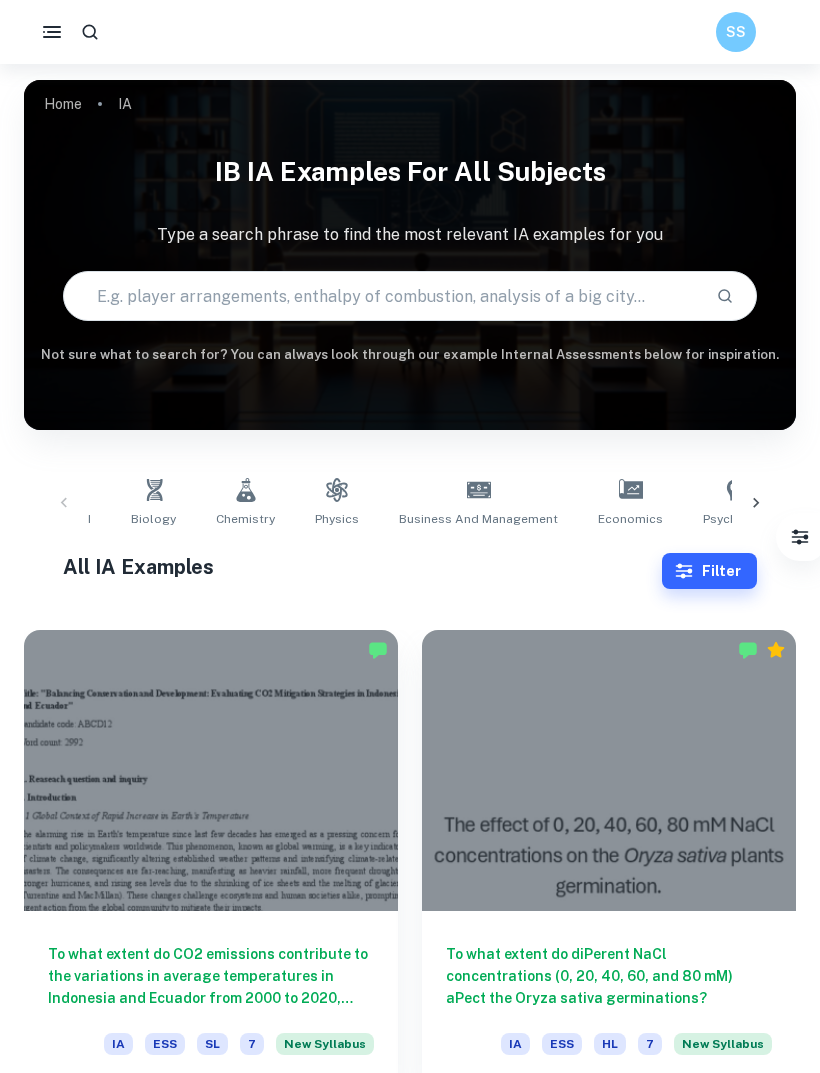 scroll, scrollTop: 0, scrollLeft: 0, axis: both 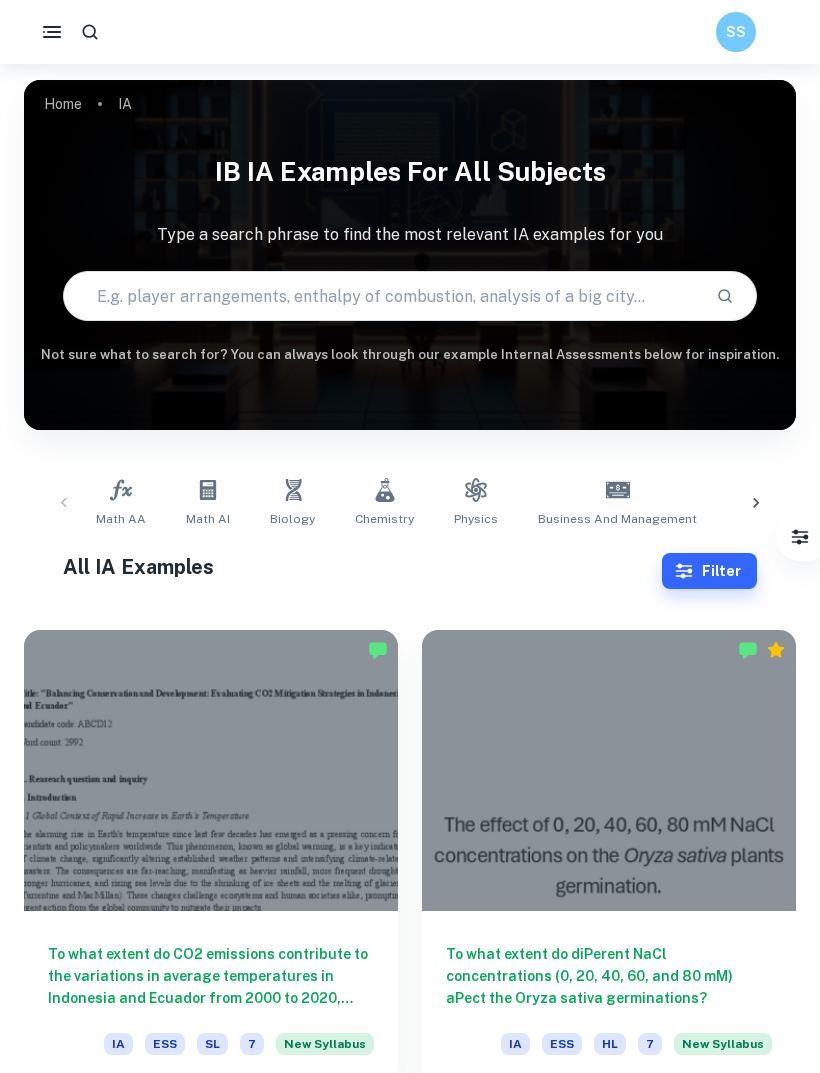 click on "Math AA Math AI Biology Chemistry Physics Business and Management Economics Psychology History ESS Computer Science Geography Visual Arts Comparative Study Visual Arts Process Portfolio Global Politics English A (Lang & Lit) HL Essay English A (Lit) HL Essay English A (Lang & Lit) IO English A (Lit) IO Design Technology Sports Science" at bounding box center (410, 503) 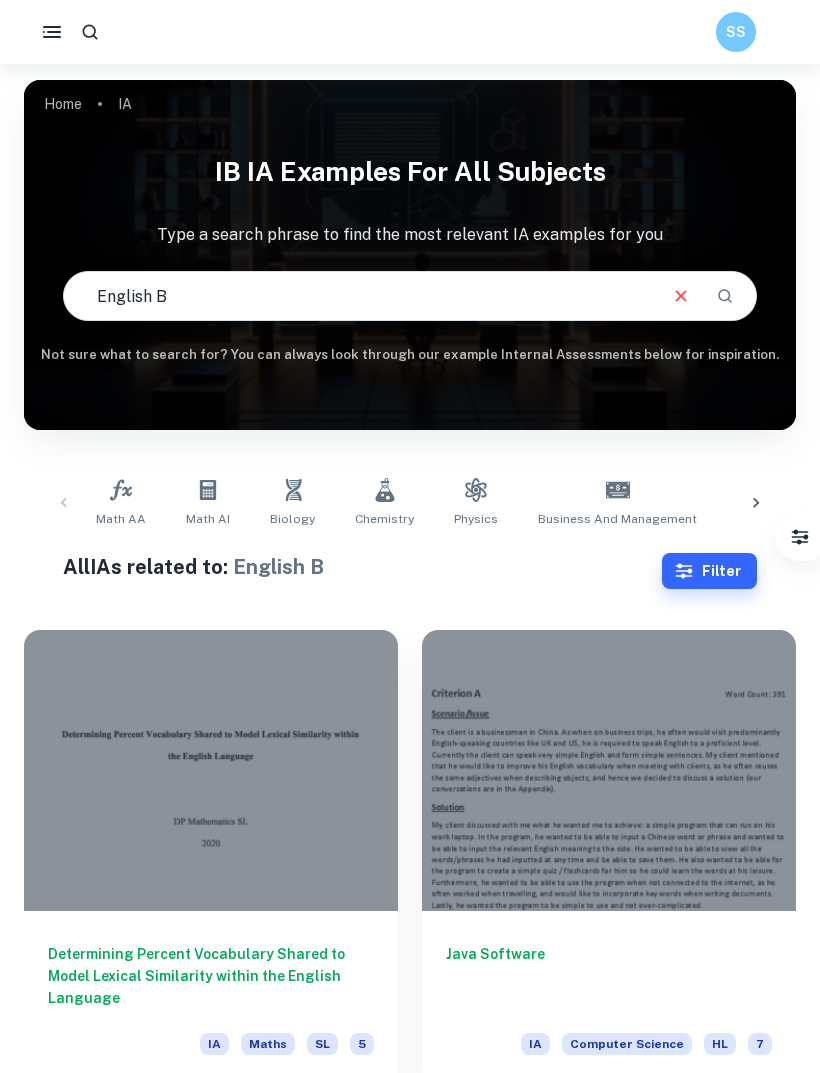 click on "English B" at bounding box center (359, 296) 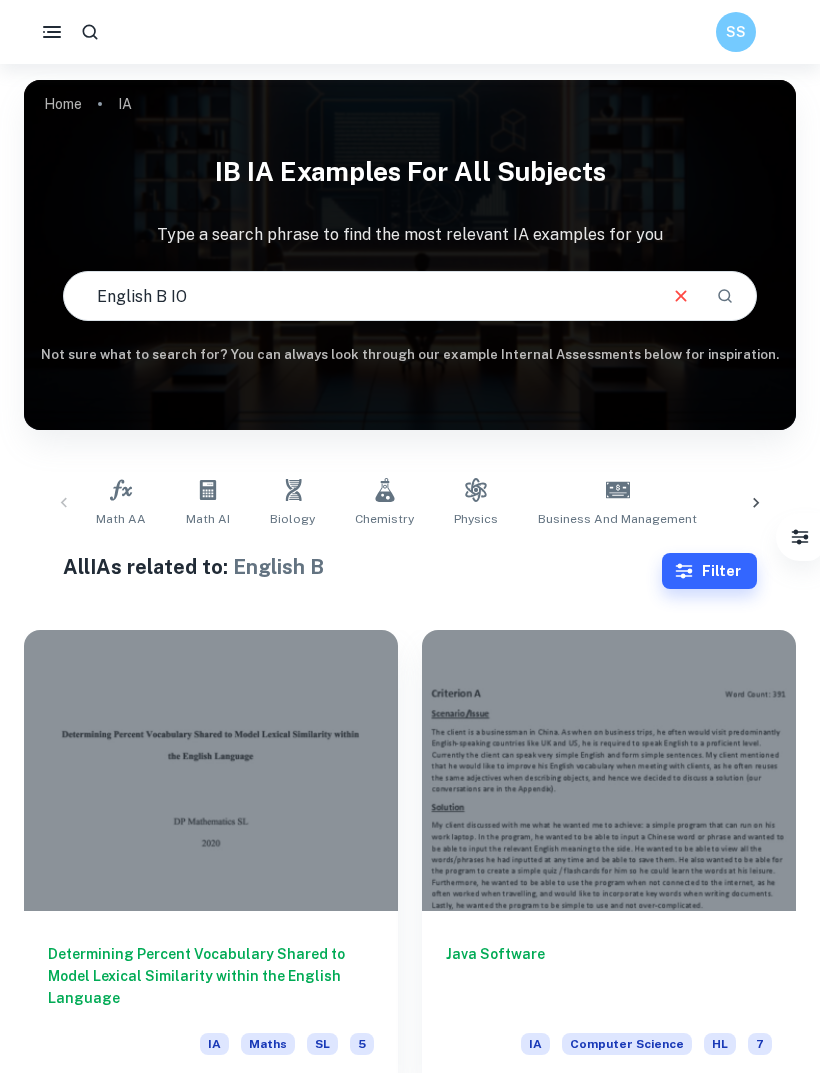 type on "English B IO" 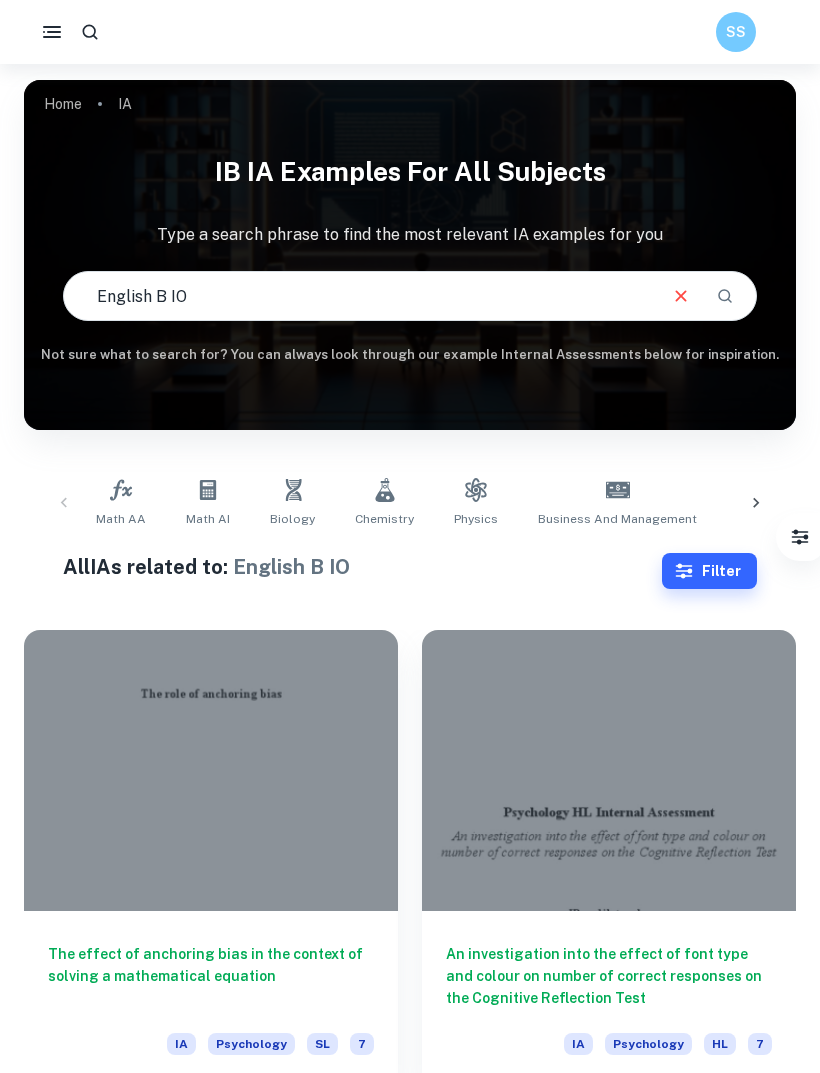 click on "Filter" at bounding box center (709, 571) 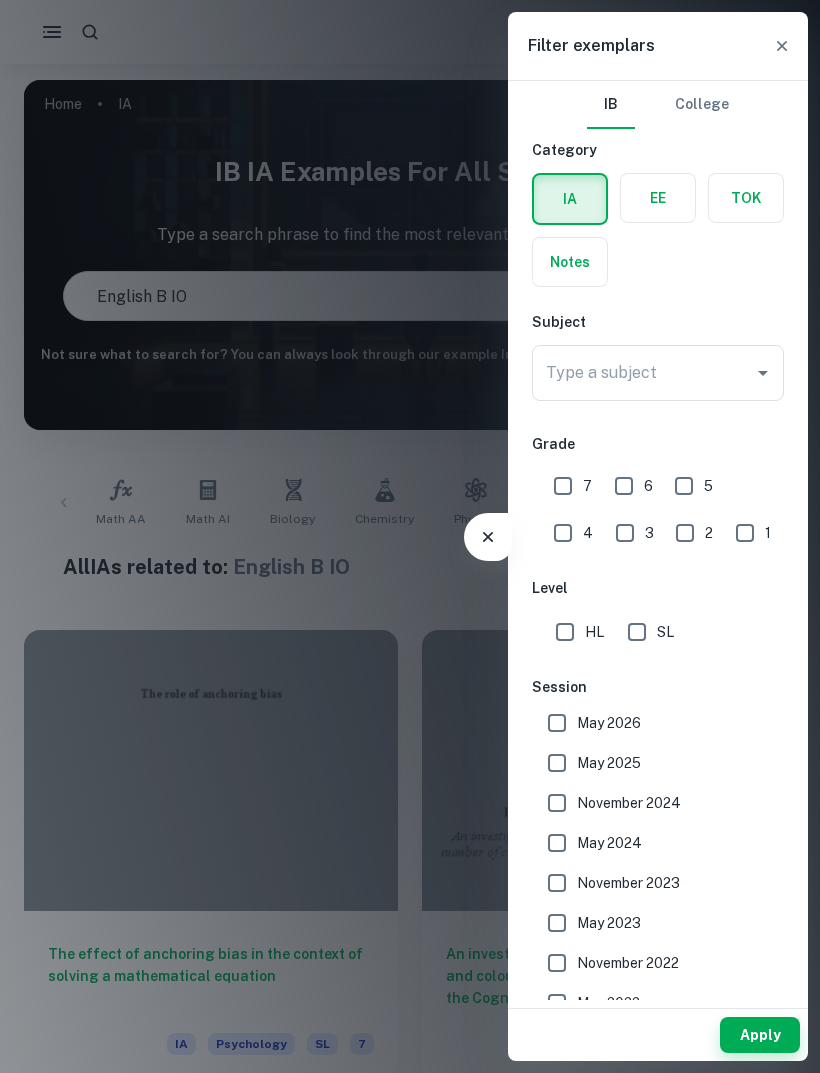 click on "Type a subject" at bounding box center [643, 373] 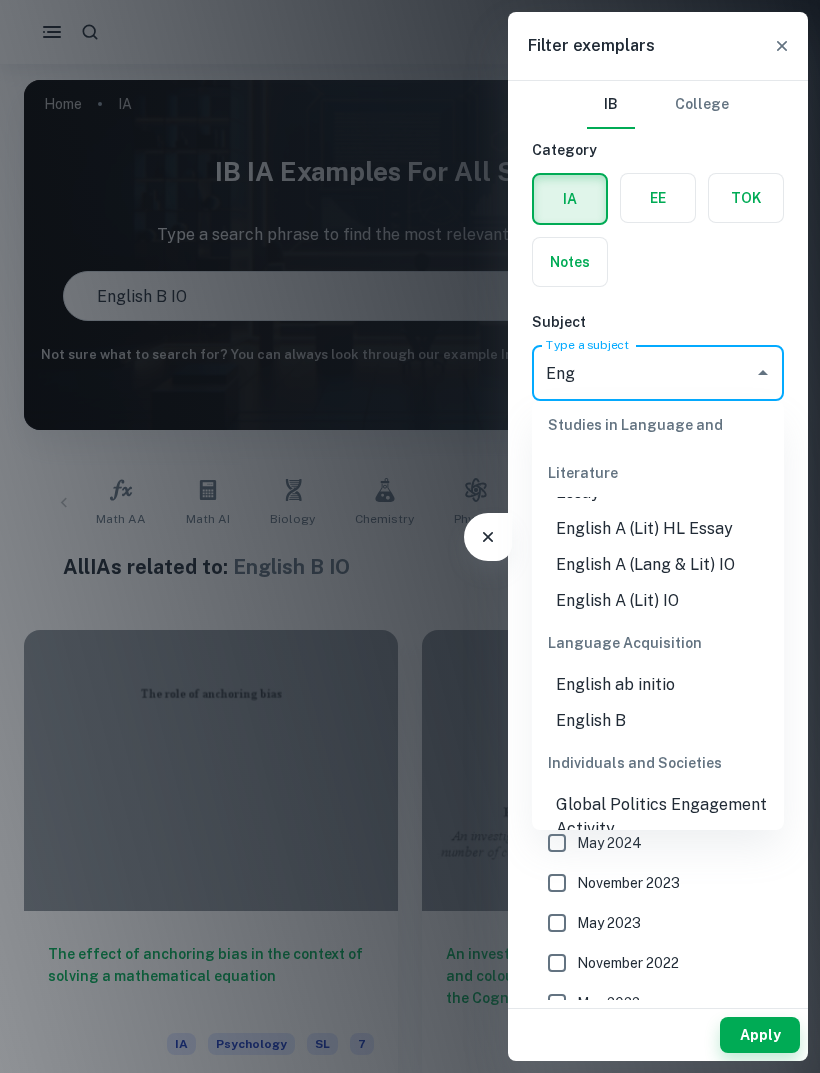 scroll, scrollTop: 53, scrollLeft: 0, axis: vertical 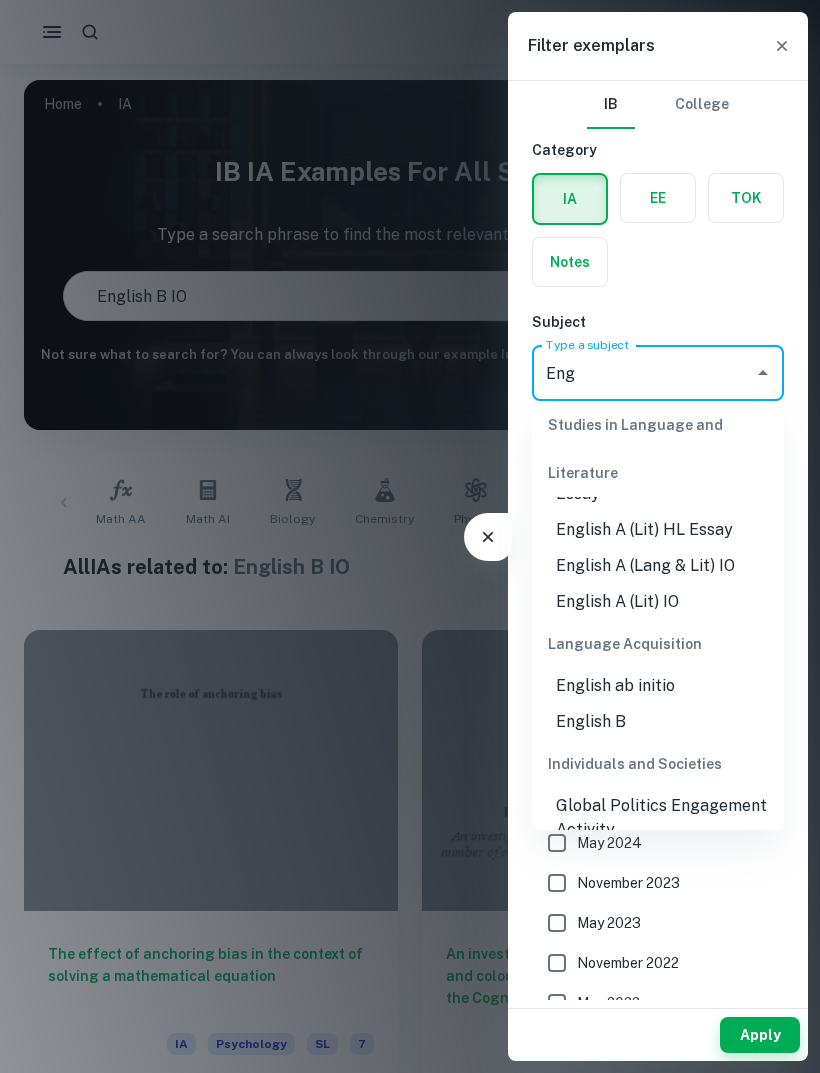 click on "English B" at bounding box center [658, 722] 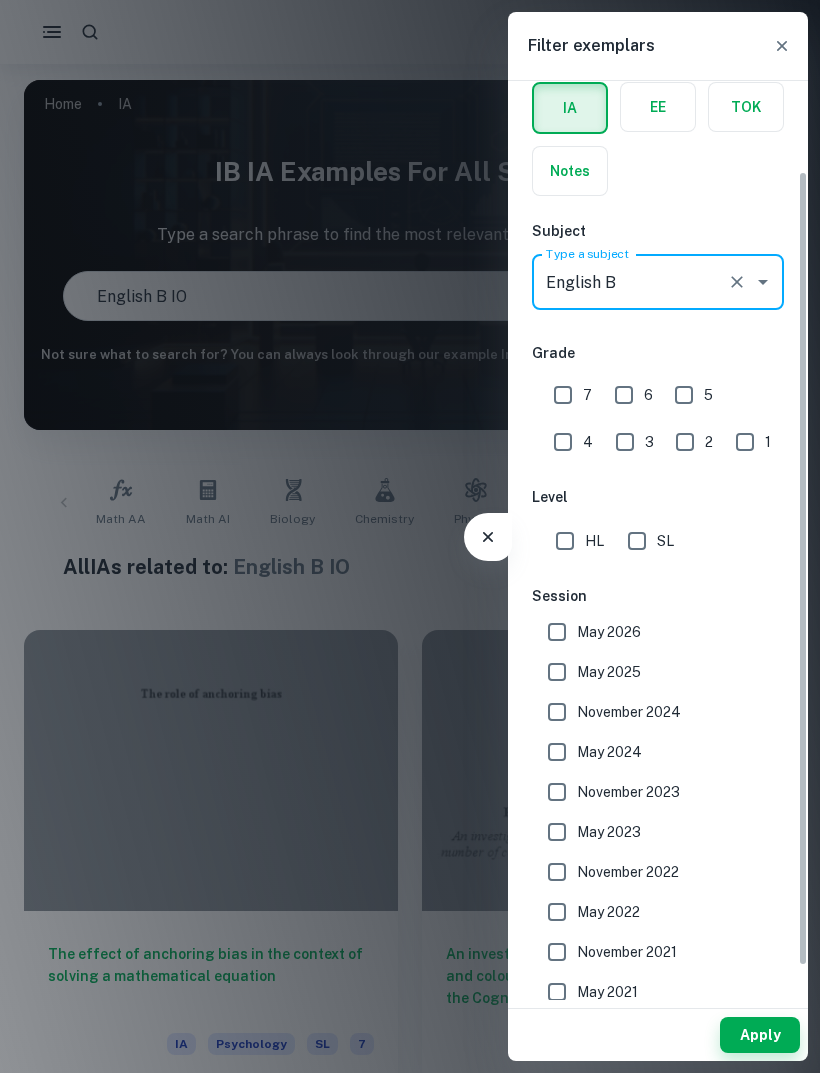 scroll, scrollTop: 107, scrollLeft: 0, axis: vertical 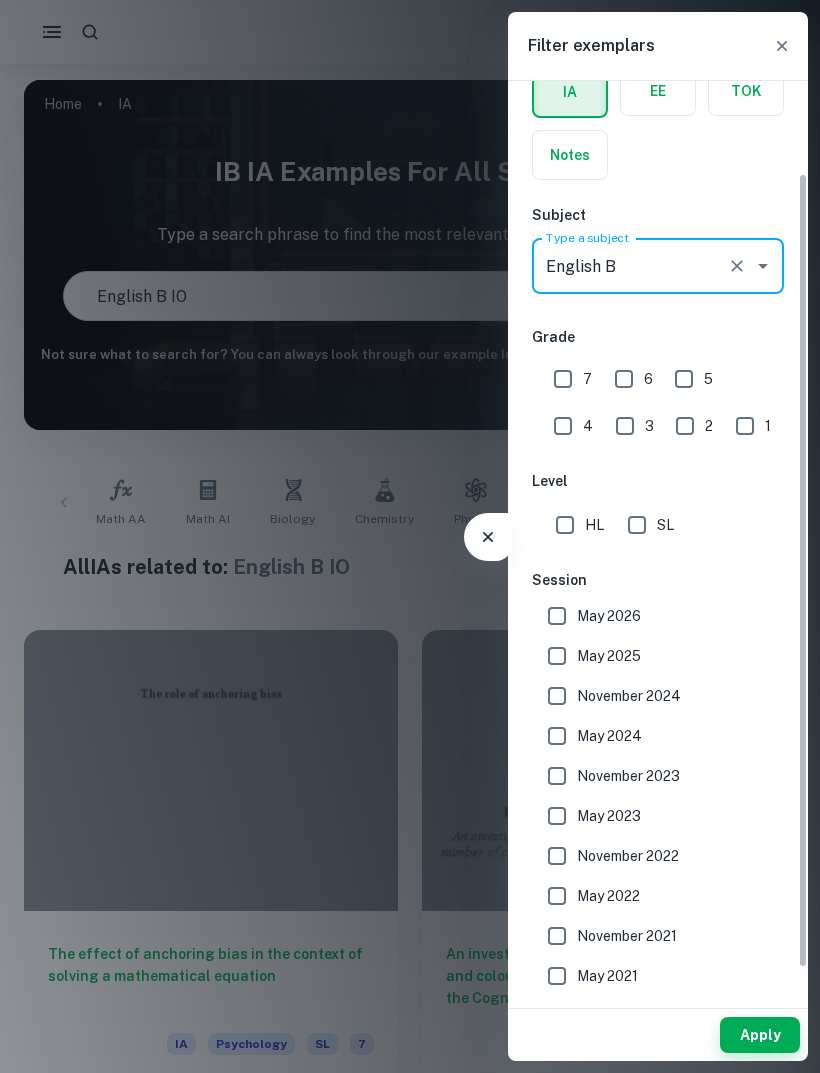 click on "HL" at bounding box center (565, 525) 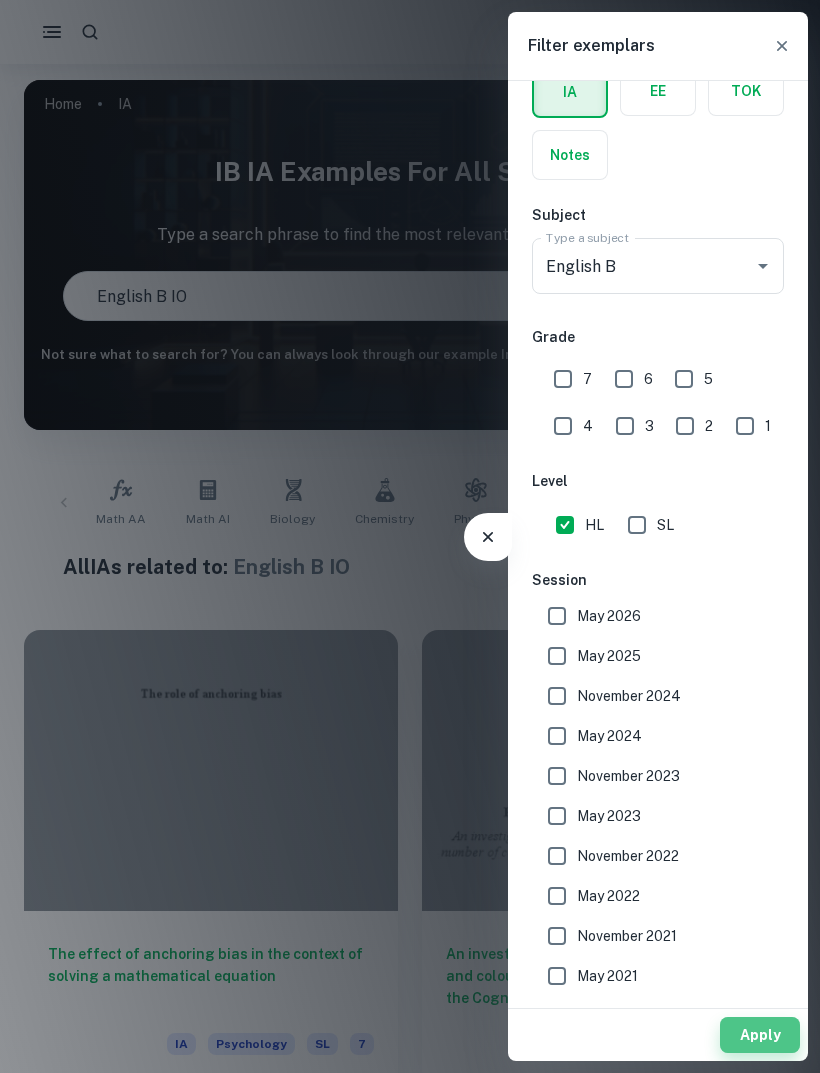 click on "Apply" at bounding box center (760, 1035) 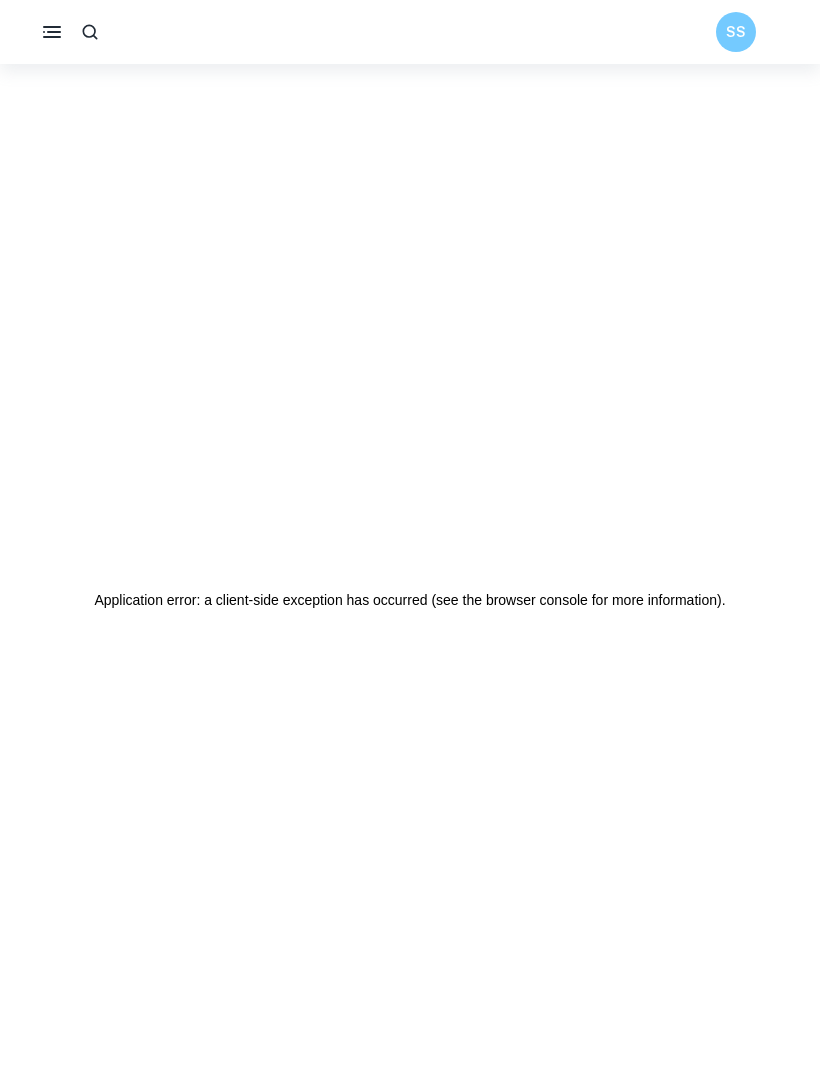 scroll, scrollTop: 0, scrollLeft: 0, axis: both 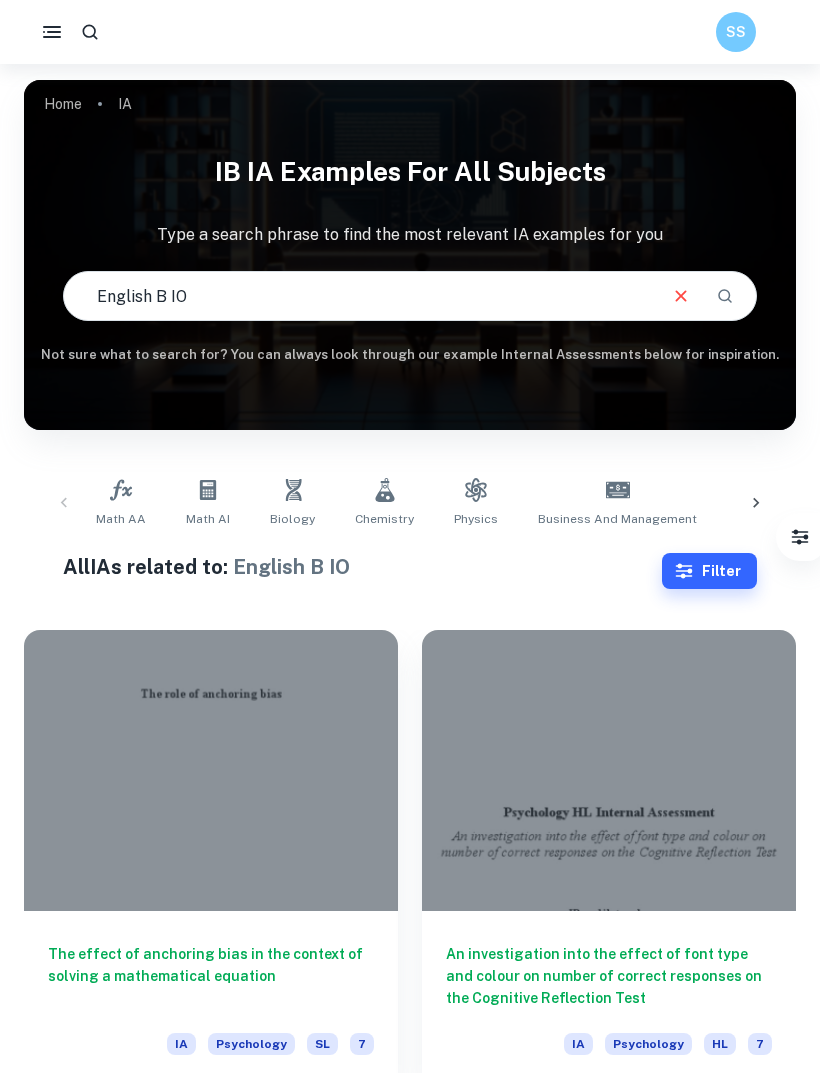click on "English B IO" at bounding box center (359, 296) 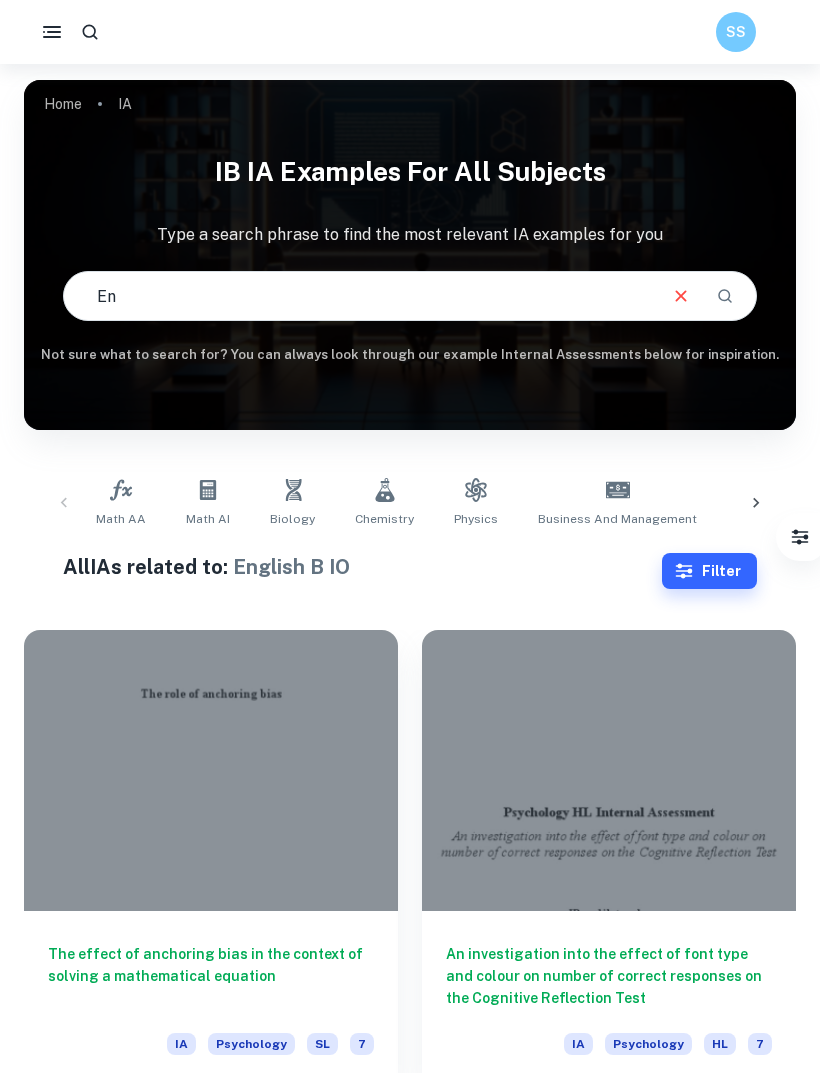 type on "E" 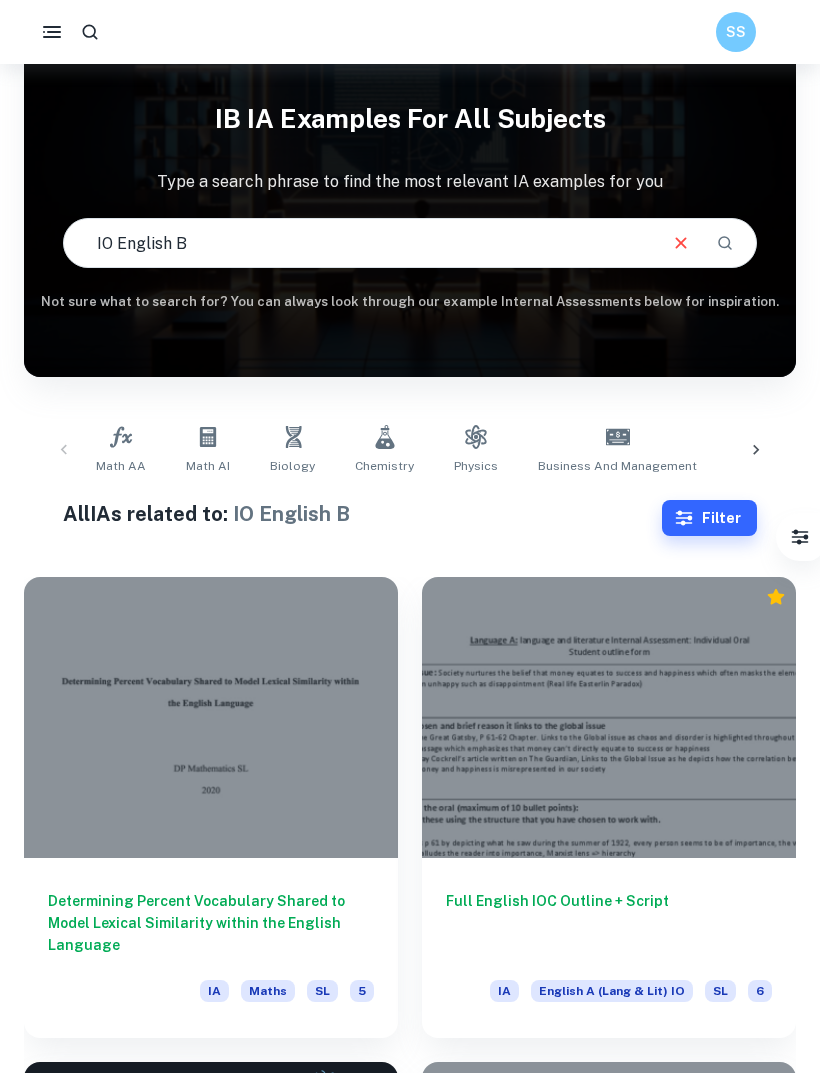 scroll, scrollTop: 0, scrollLeft: 0, axis: both 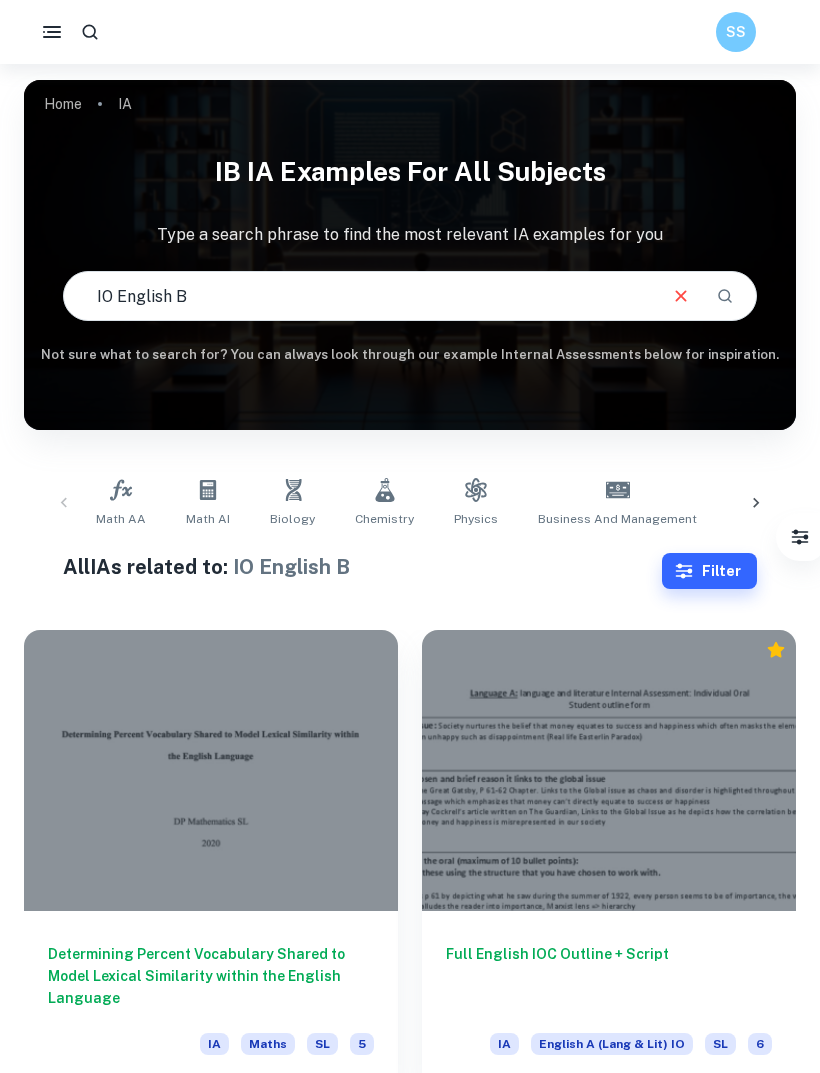 click on "IO English B" at bounding box center [359, 296] 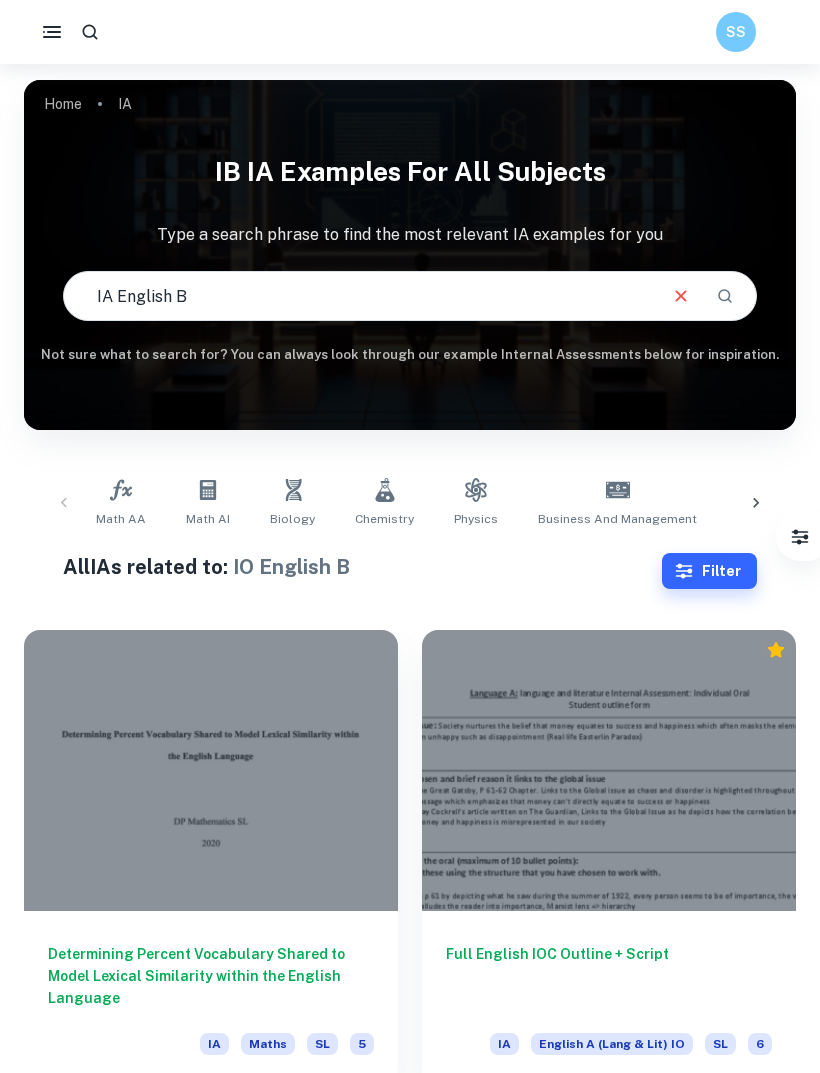 type on "IA English B" 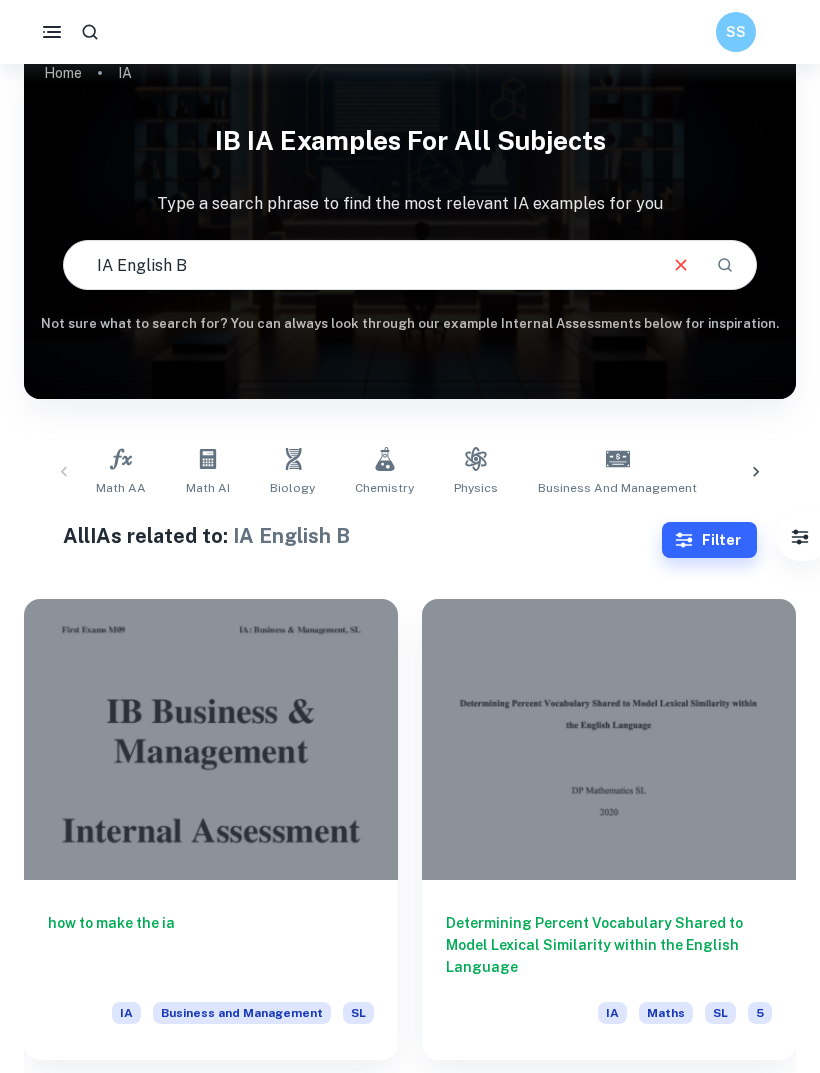 scroll, scrollTop: 0, scrollLeft: 0, axis: both 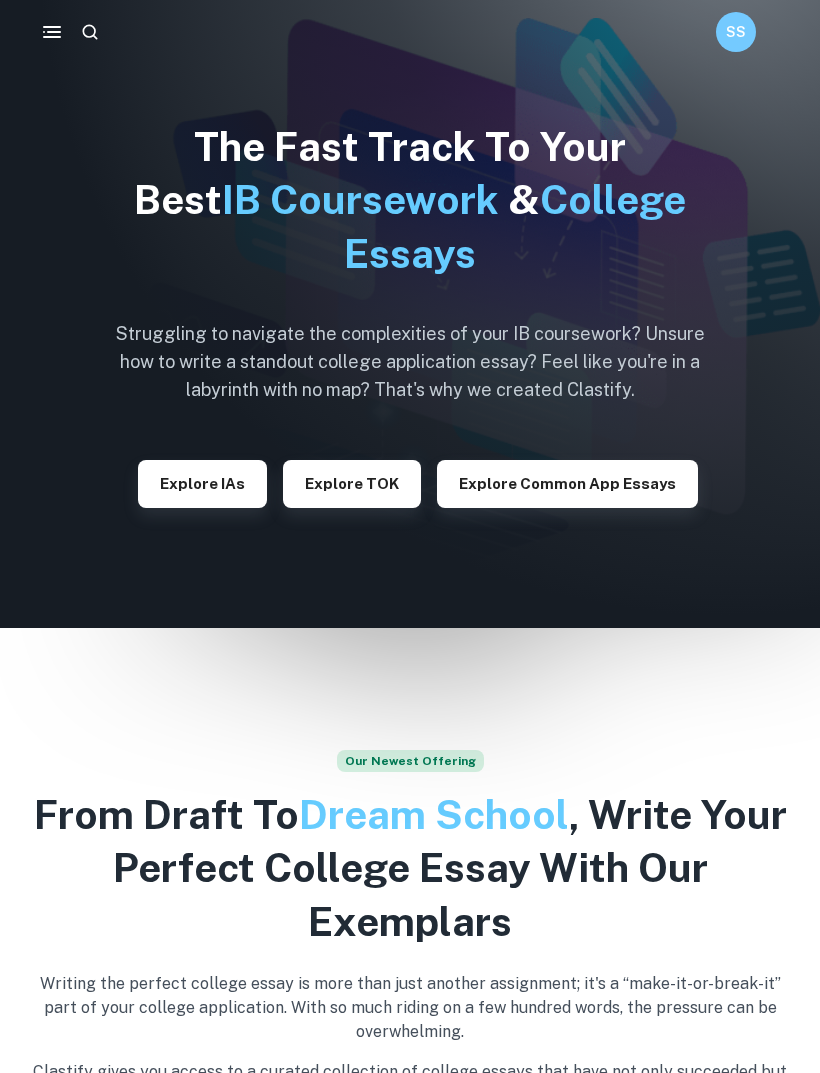click on "Explore IAs" at bounding box center (202, 484) 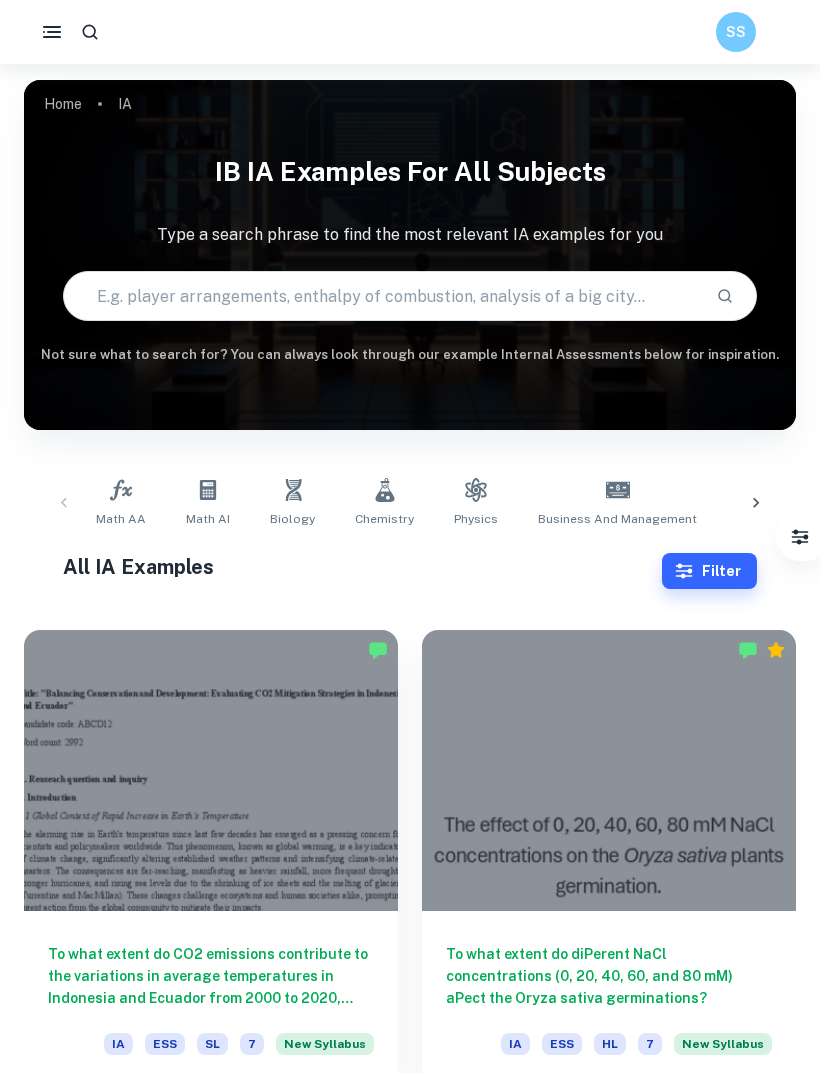 click on "Filter" at bounding box center [709, 571] 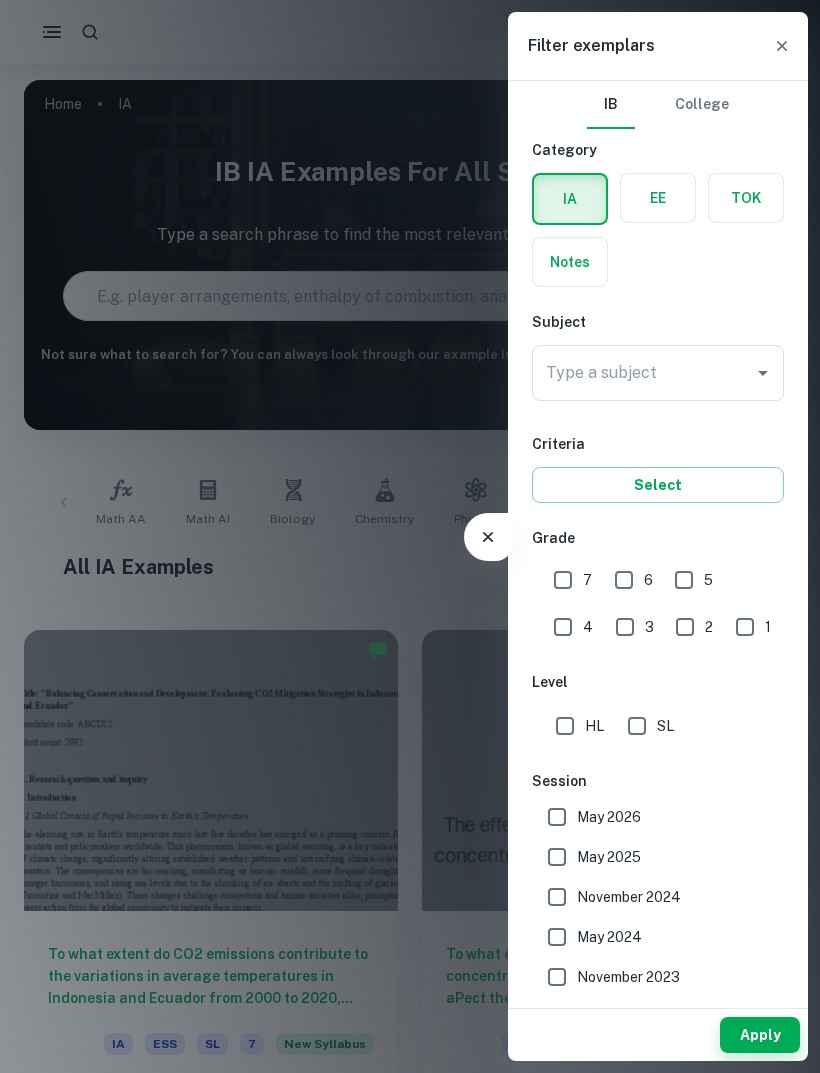click 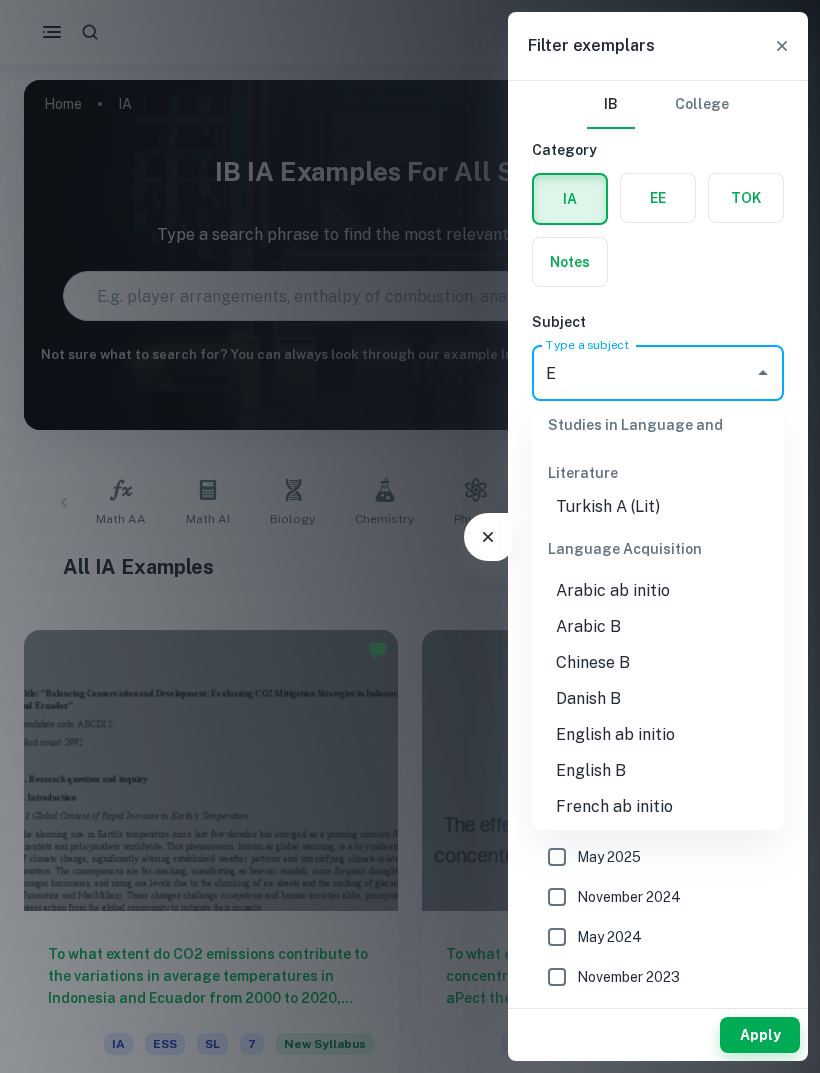scroll, scrollTop: 0, scrollLeft: 0, axis: both 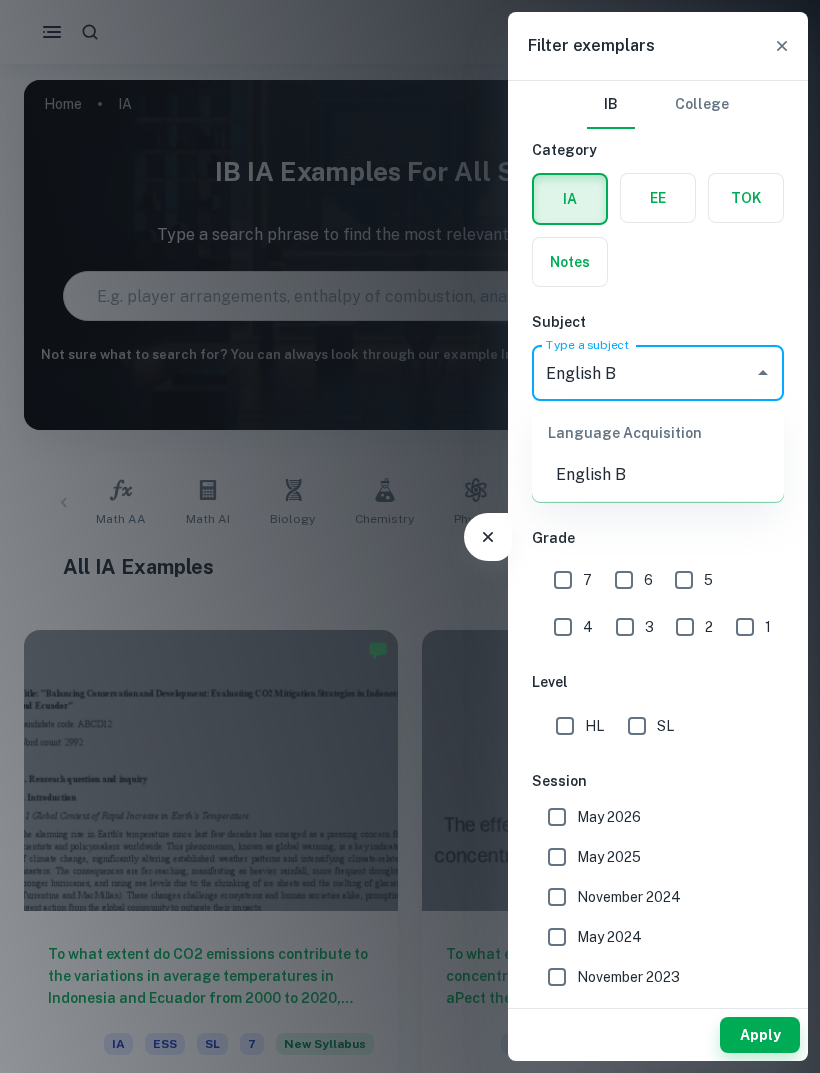click on "English B" at bounding box center [658, 475] 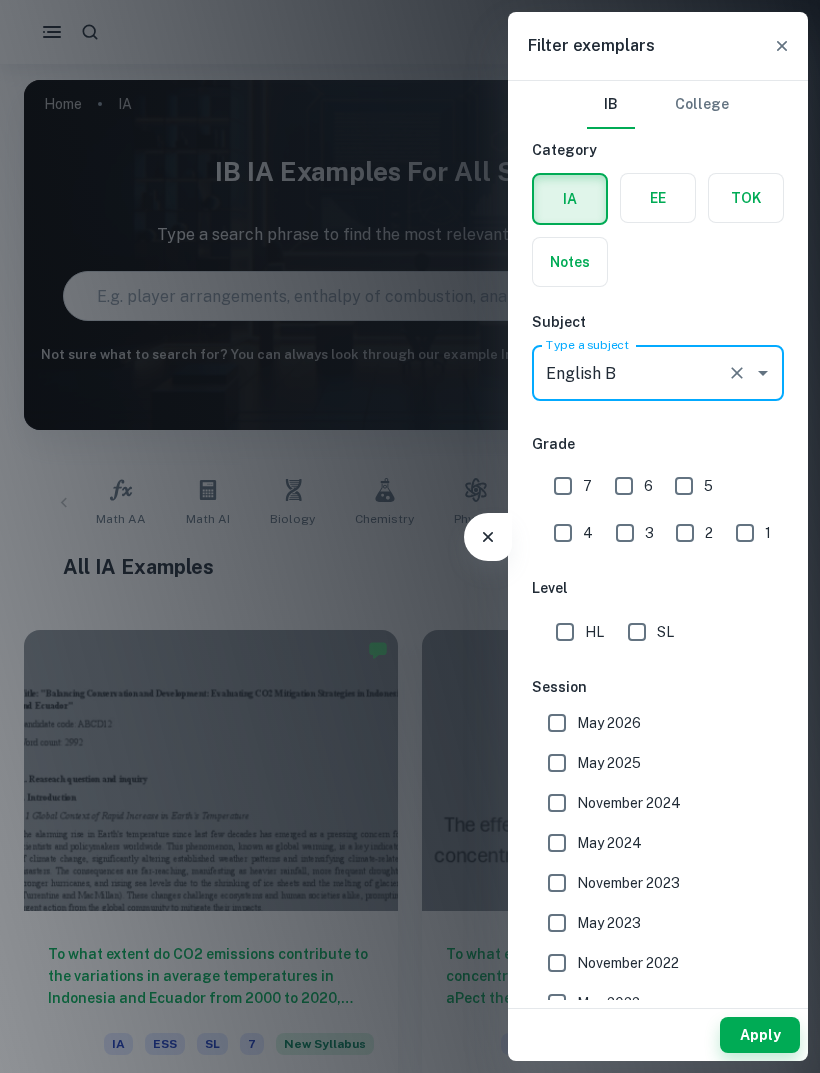 type on "English B" 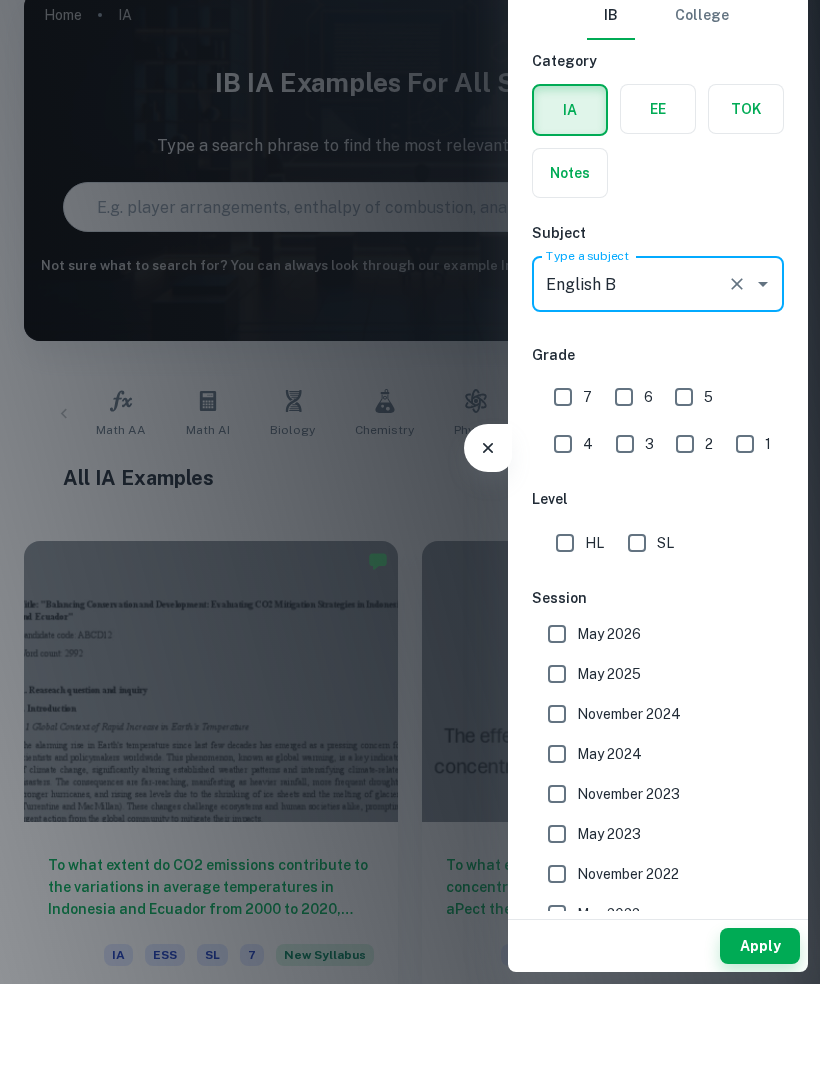 scroll, scrollTop: 89, scrollLeft: 0, axis: vertical 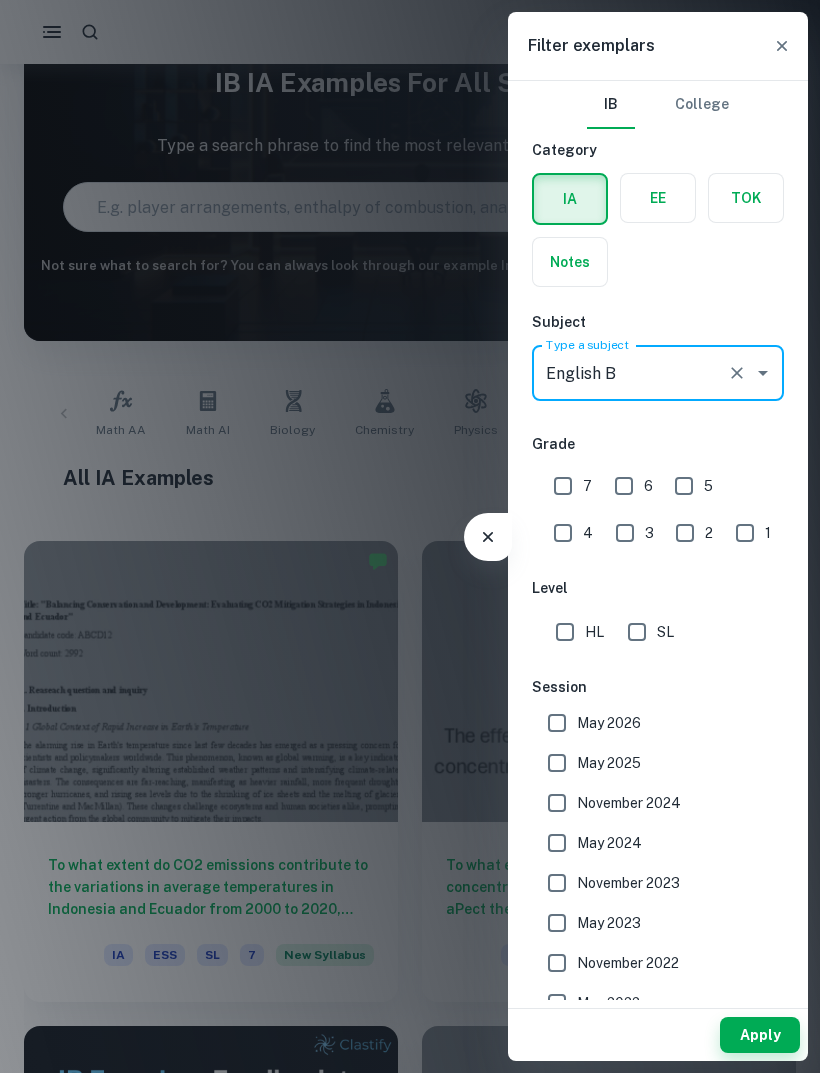 click on "Apply" at bounding box center [760, 1035] 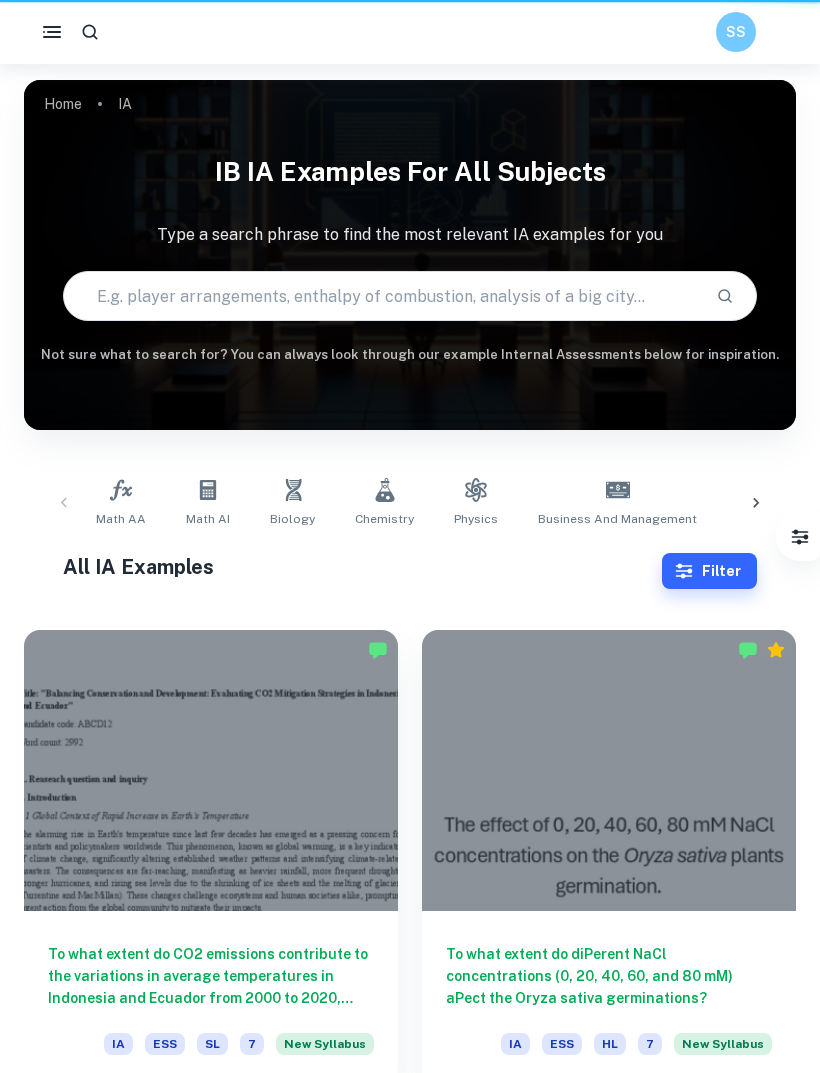 scroll, scrollTop: 64, scrollLeft: 0, axis: vertical 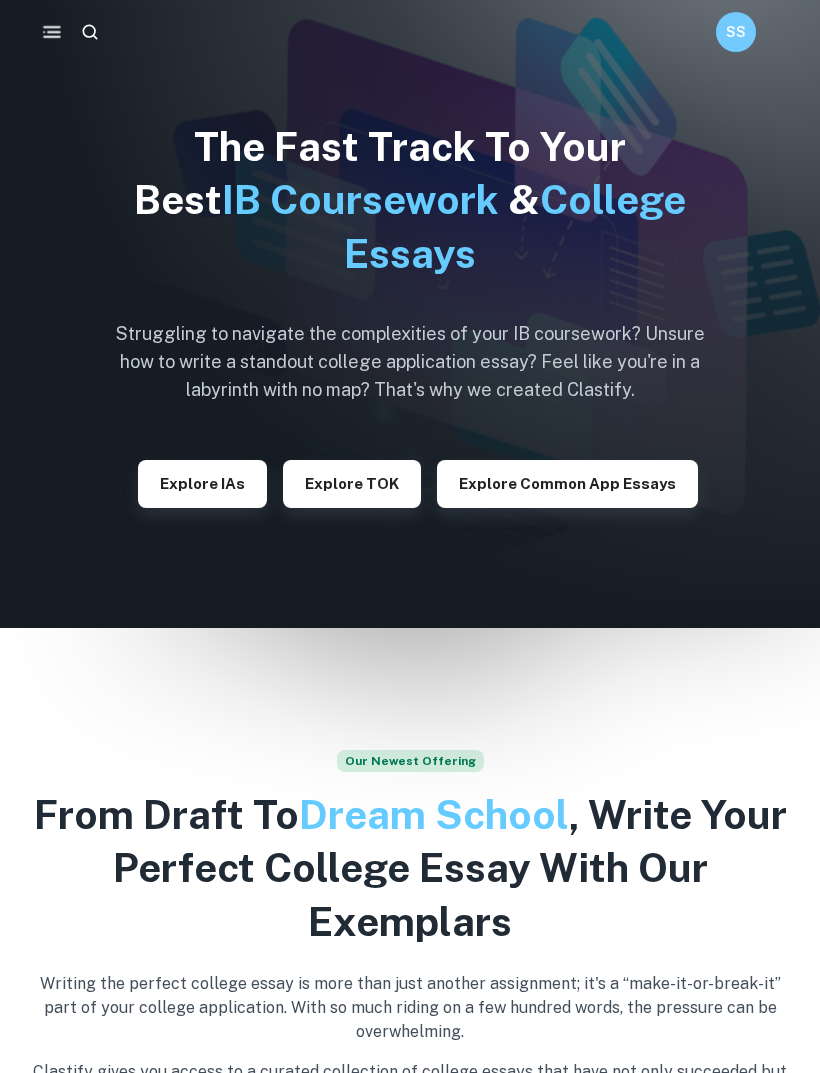 click at bounding box center (51, 32) 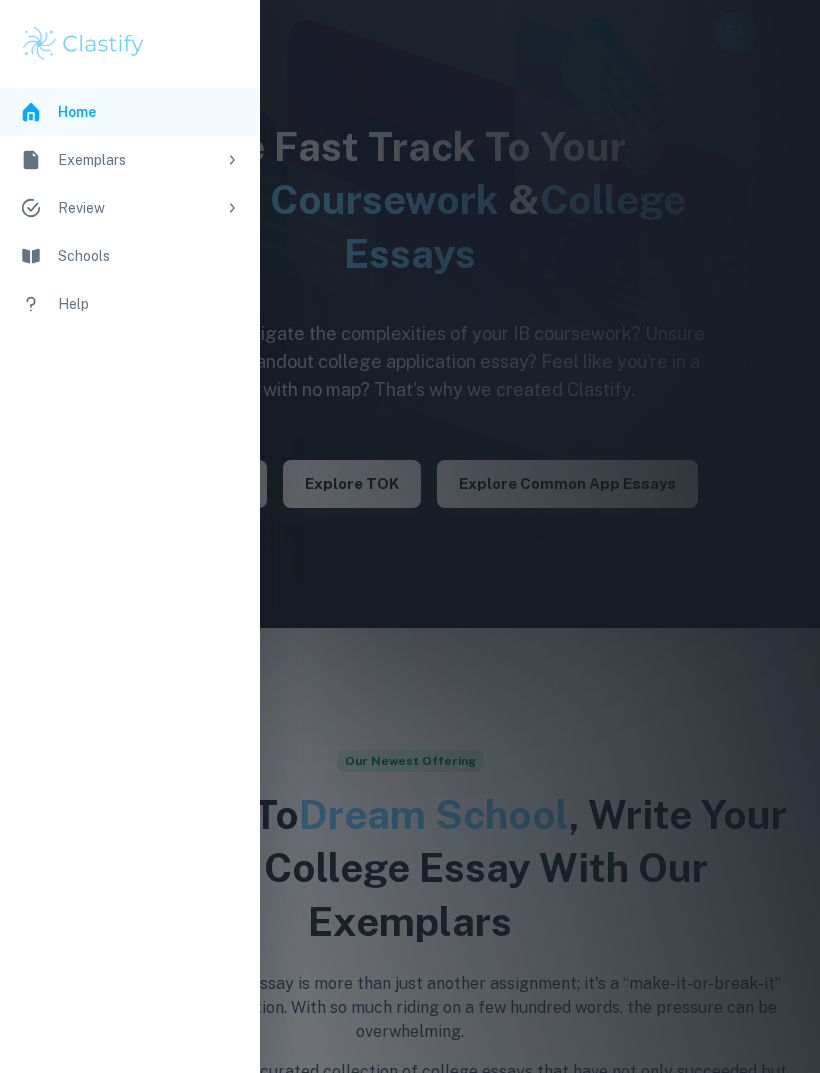 click on "Home" at bounding box center [130, 112] 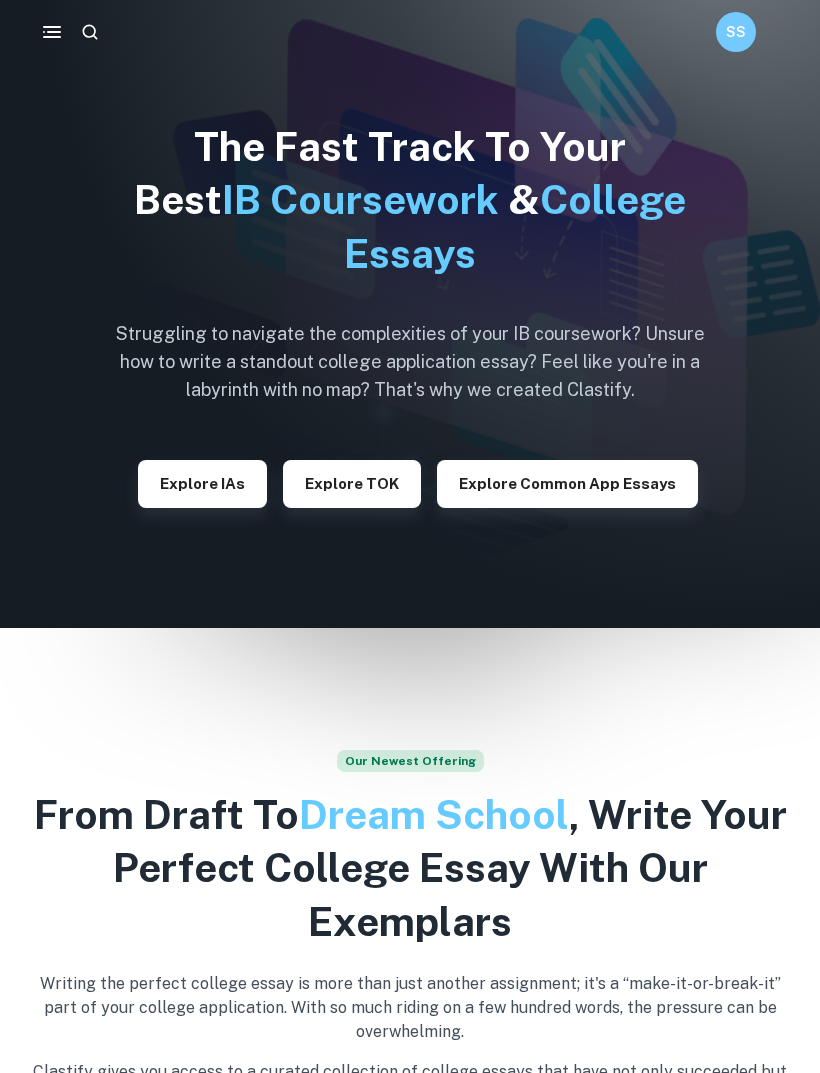 click on "SS" at bounding box center (736, 32) 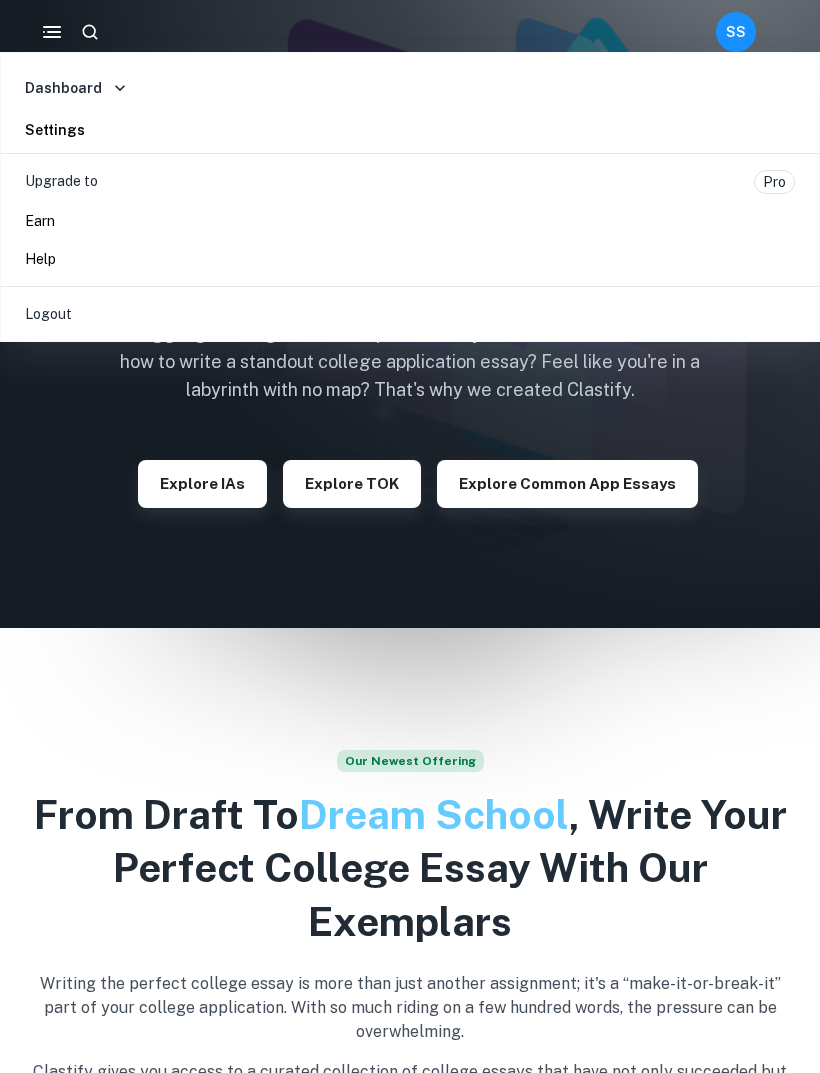 click at bounding box center (410, 536) 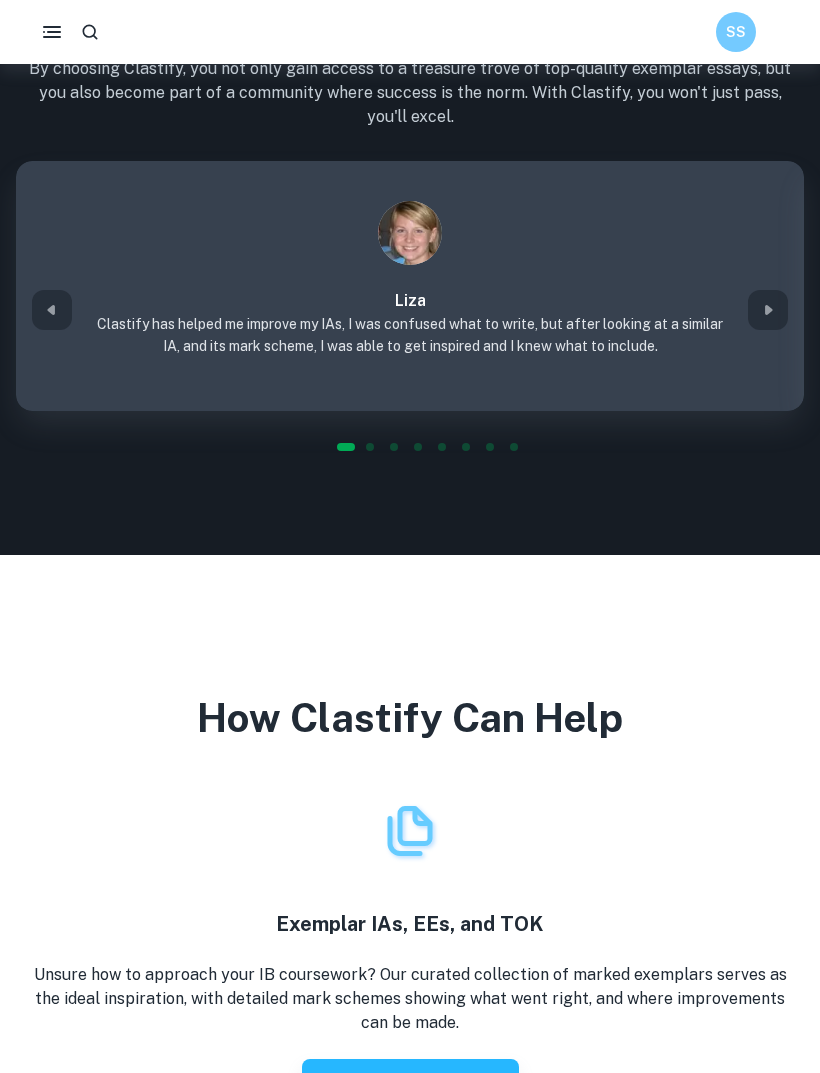 scroll, scrollTop: 2970, scrollLeft: 0, axis: vertical 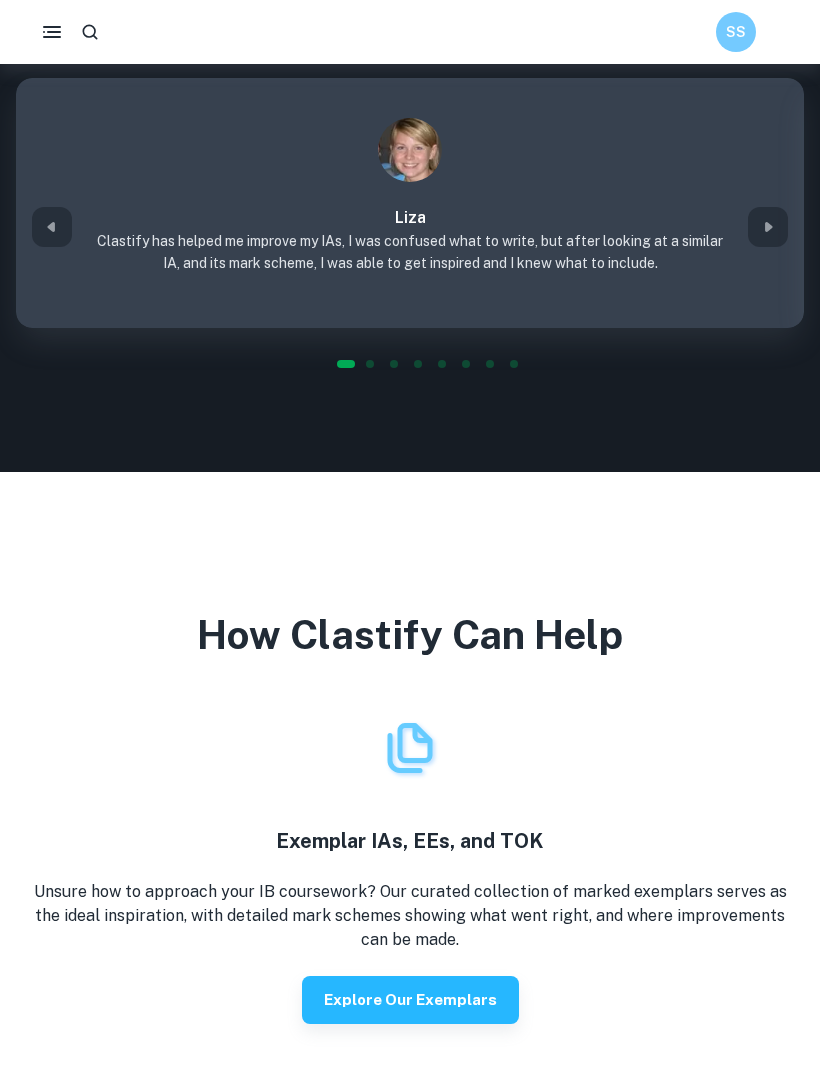 click at bounding box center (90, 32) 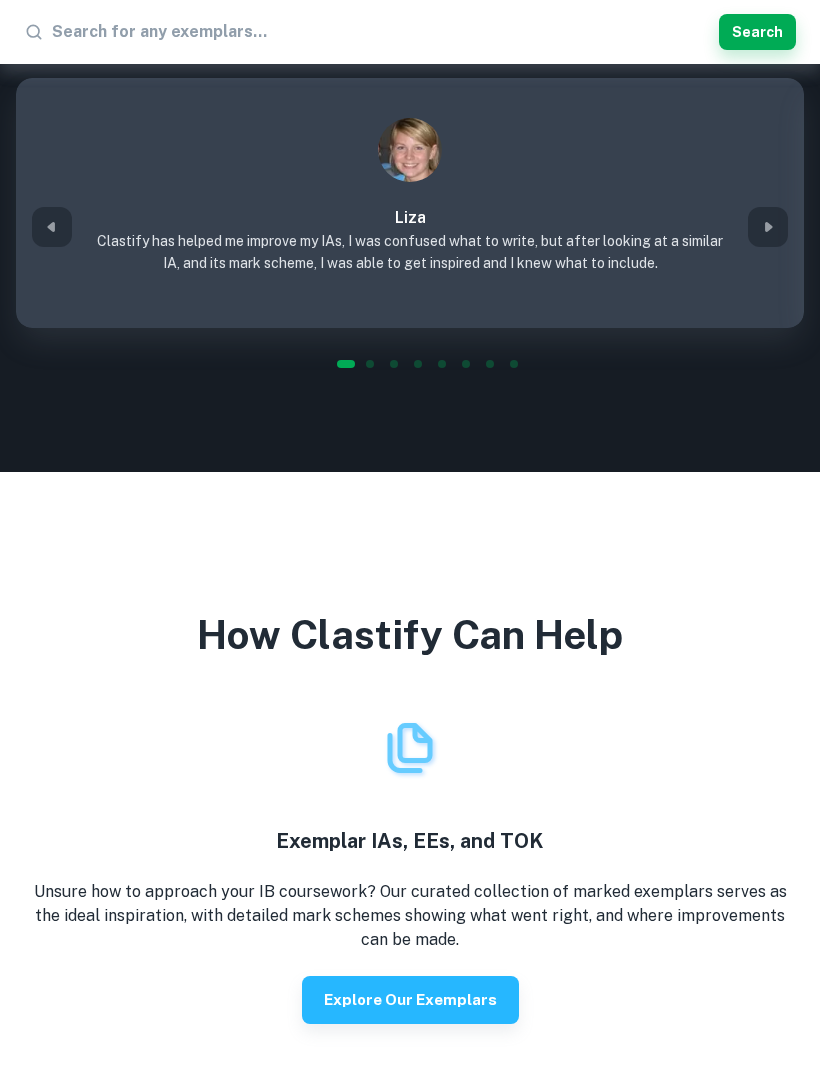 scroll, scrollTop: 2970, scrollLeft: 0, axis: vertical 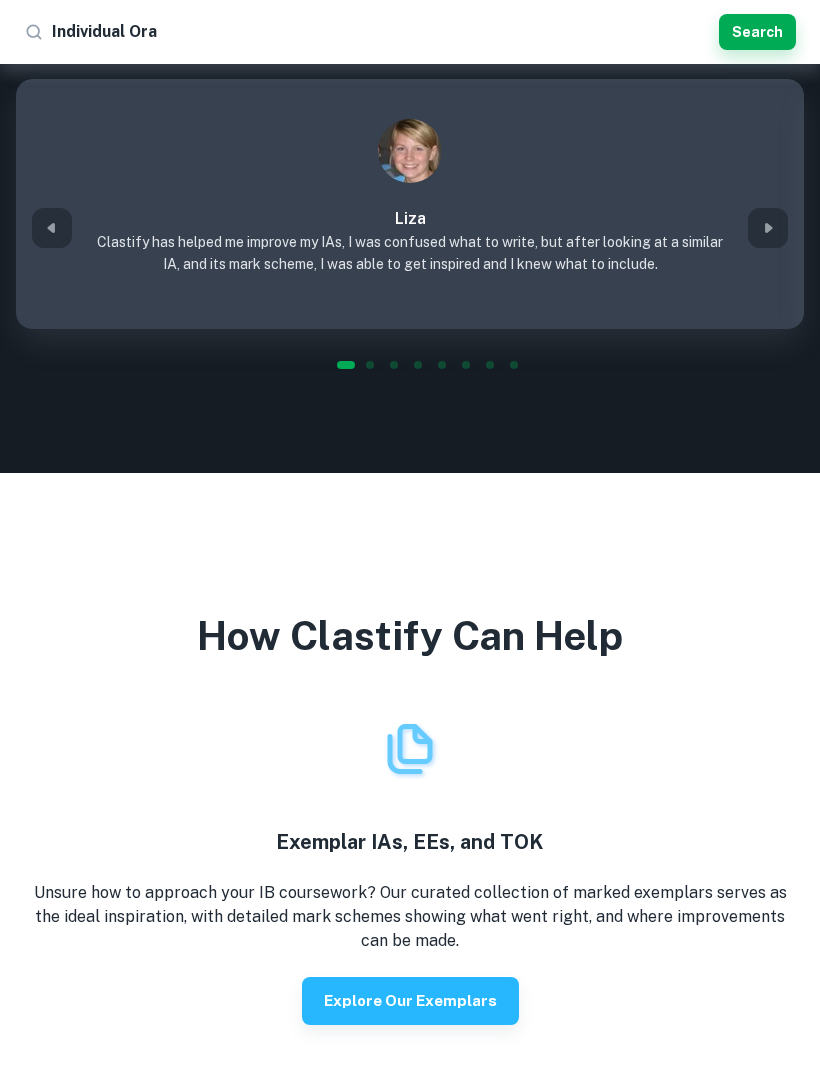 type on "Individual Oral" 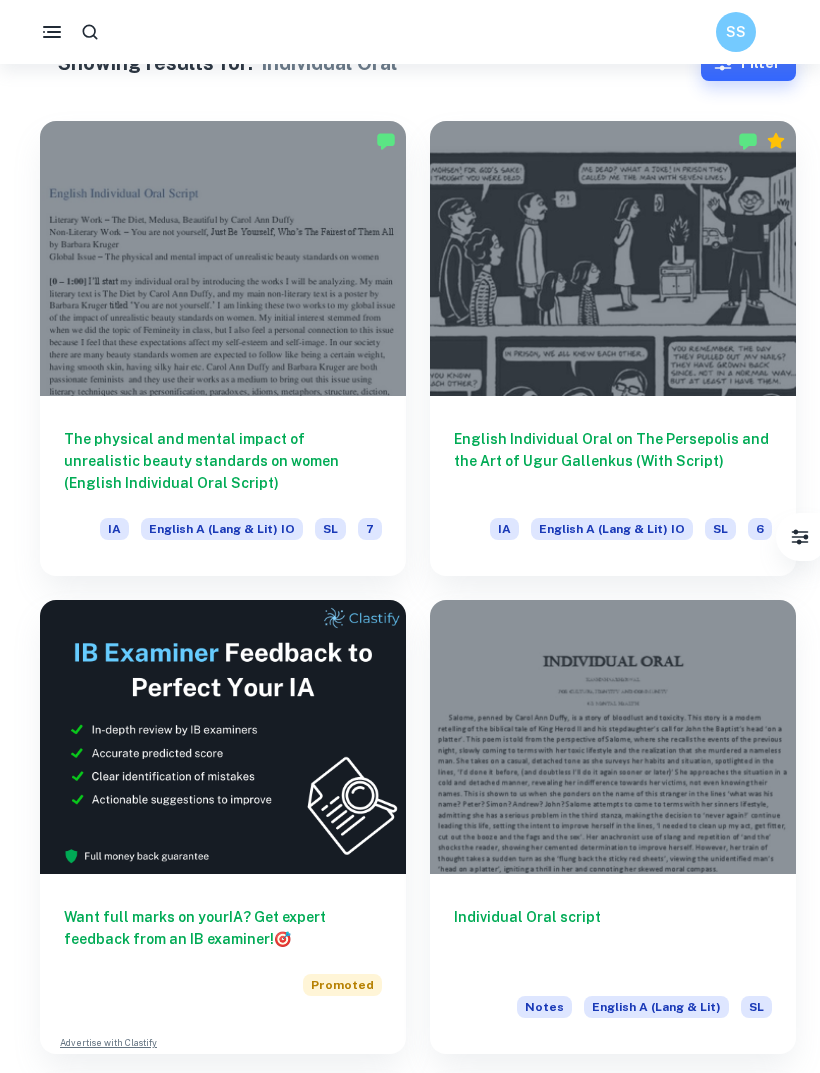 scroll, scrollTop: 0, scrollLeft: 0, axis: both 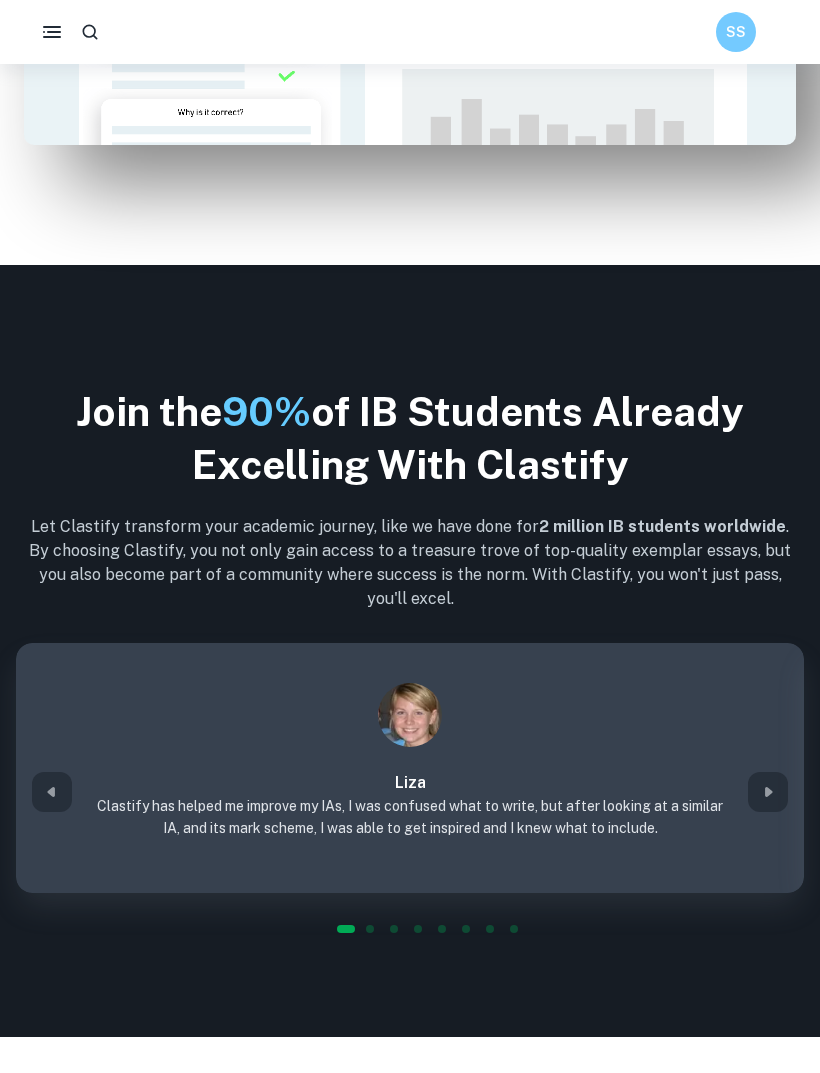 click 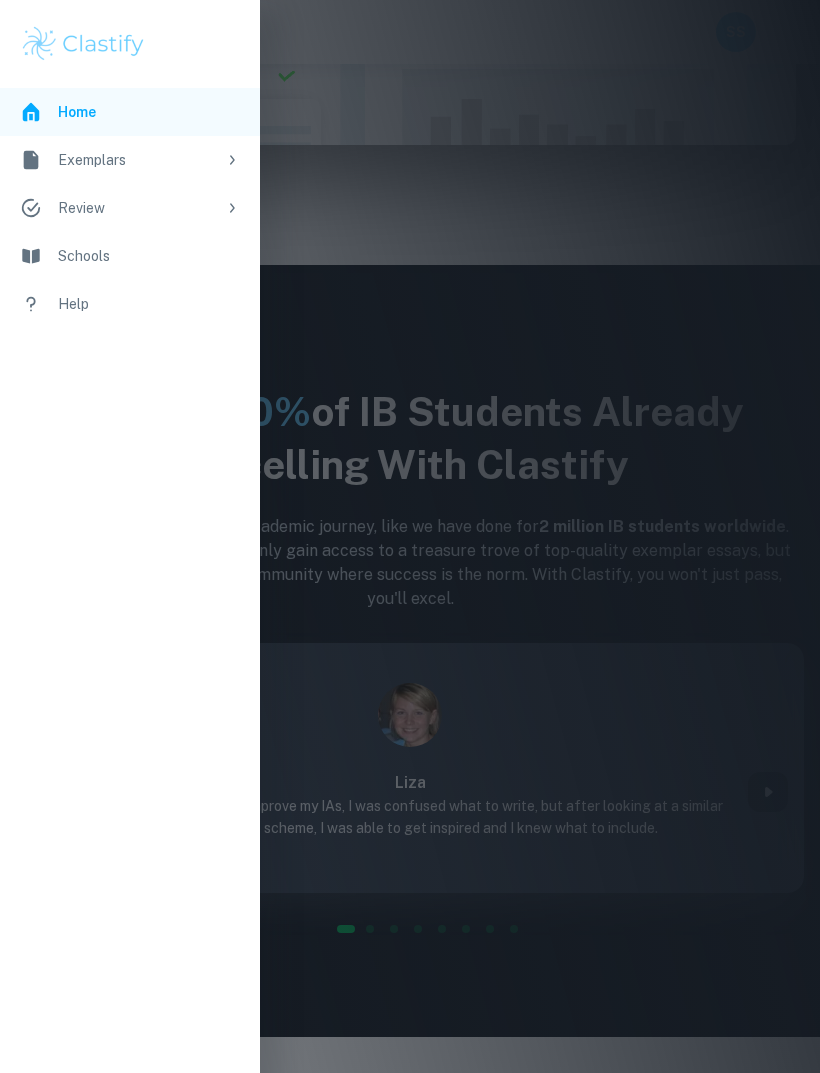 click on "Exemplars" at bounding box center (130, 160) 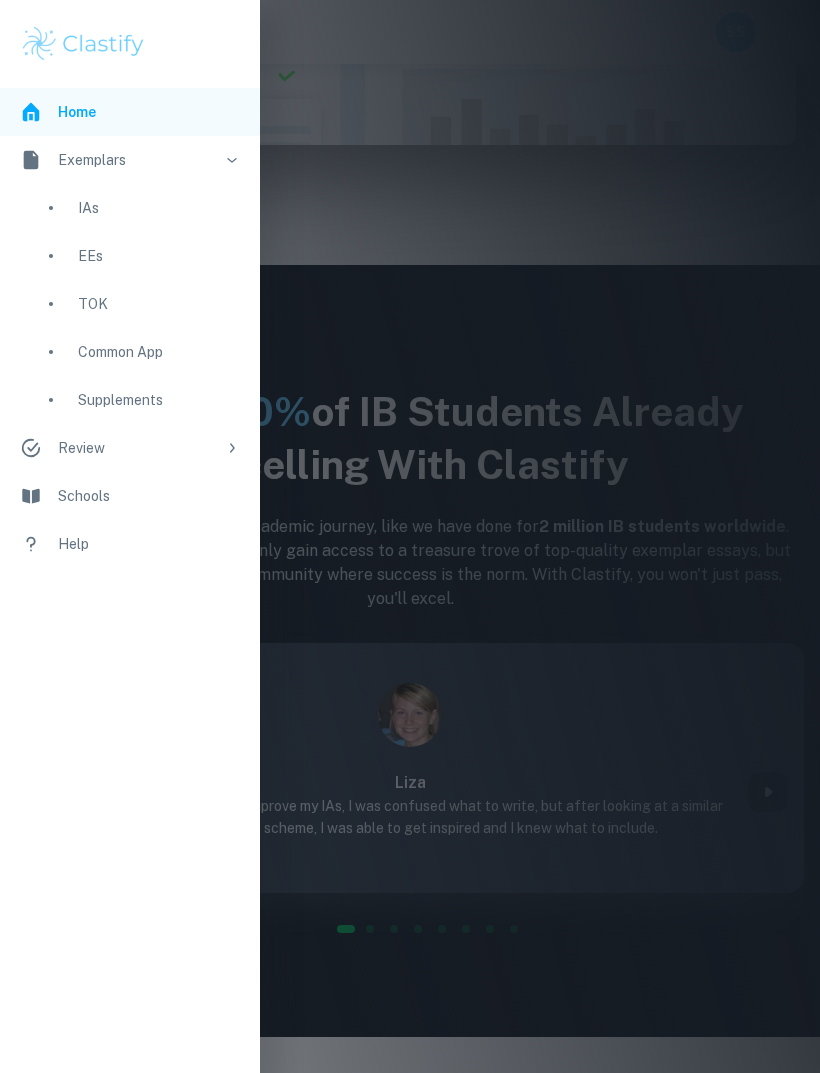 click on "Review" at bounding box center [137, 448] 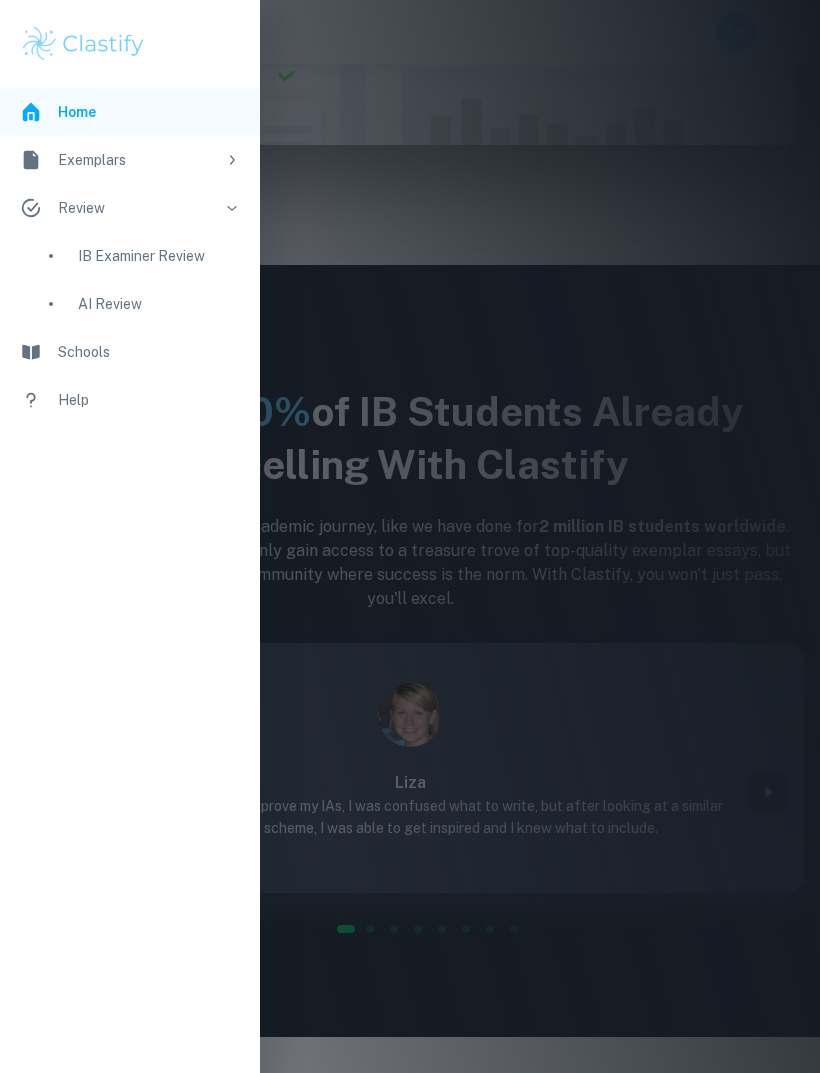 click on "Review" at bounding box center (137, 208) 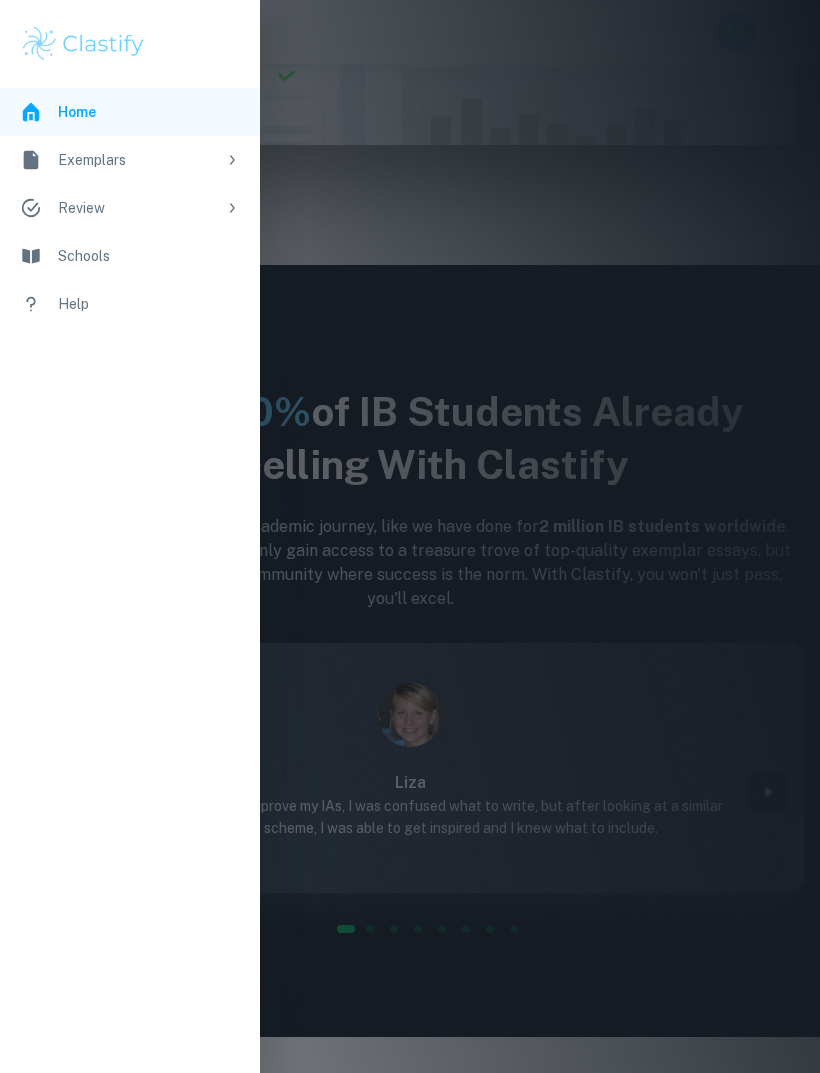 click on "Schools" at bounding box center [130, 256] 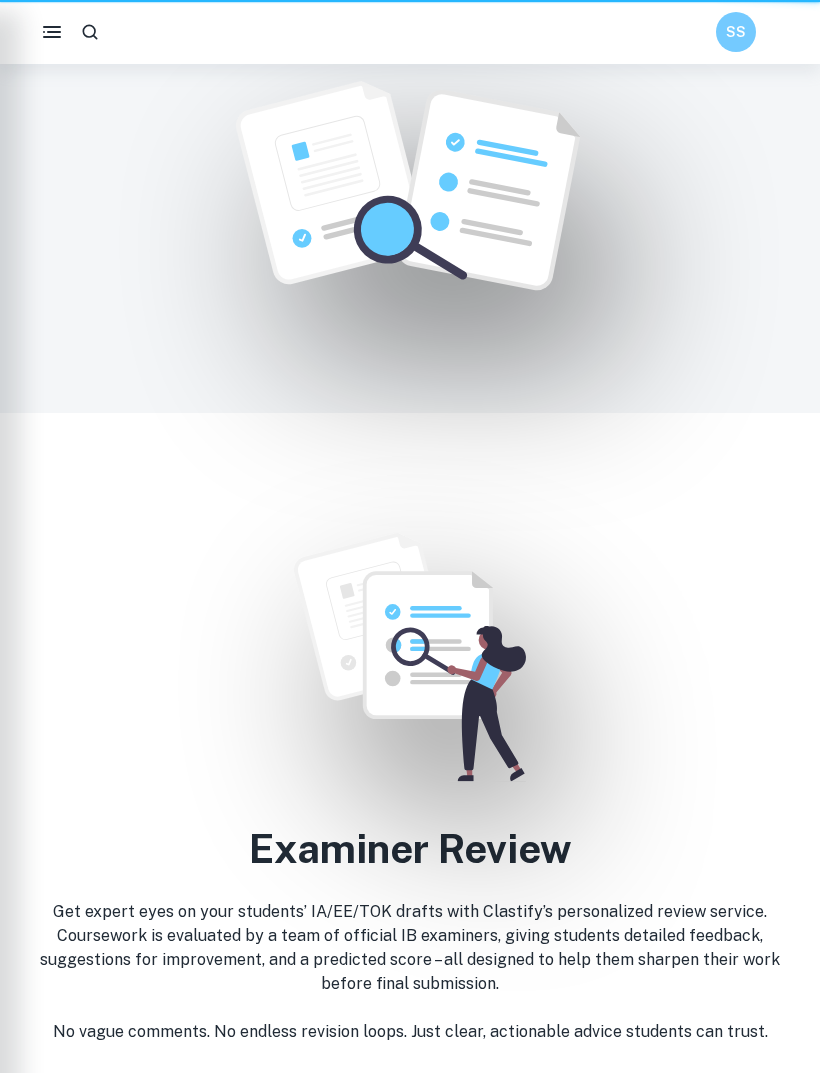 scroll, scrollTop: 0, scrollLeft: 0, axis: both 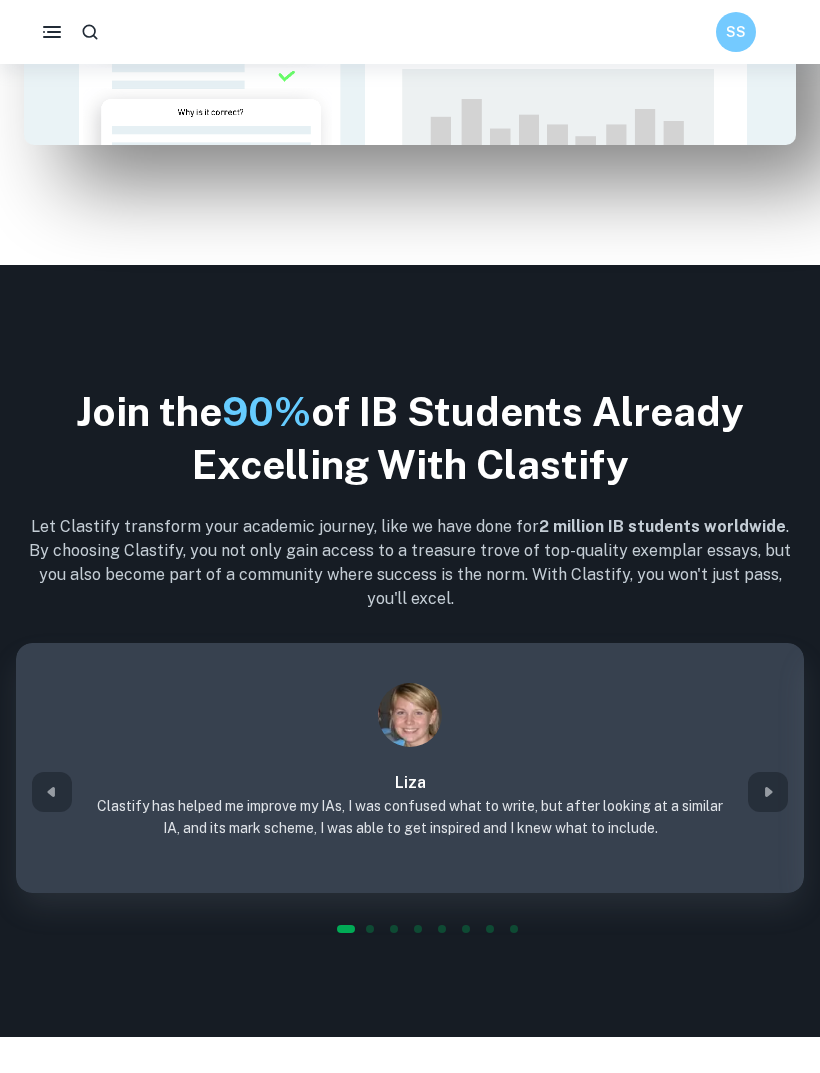 click at bounding box center [52, 32] 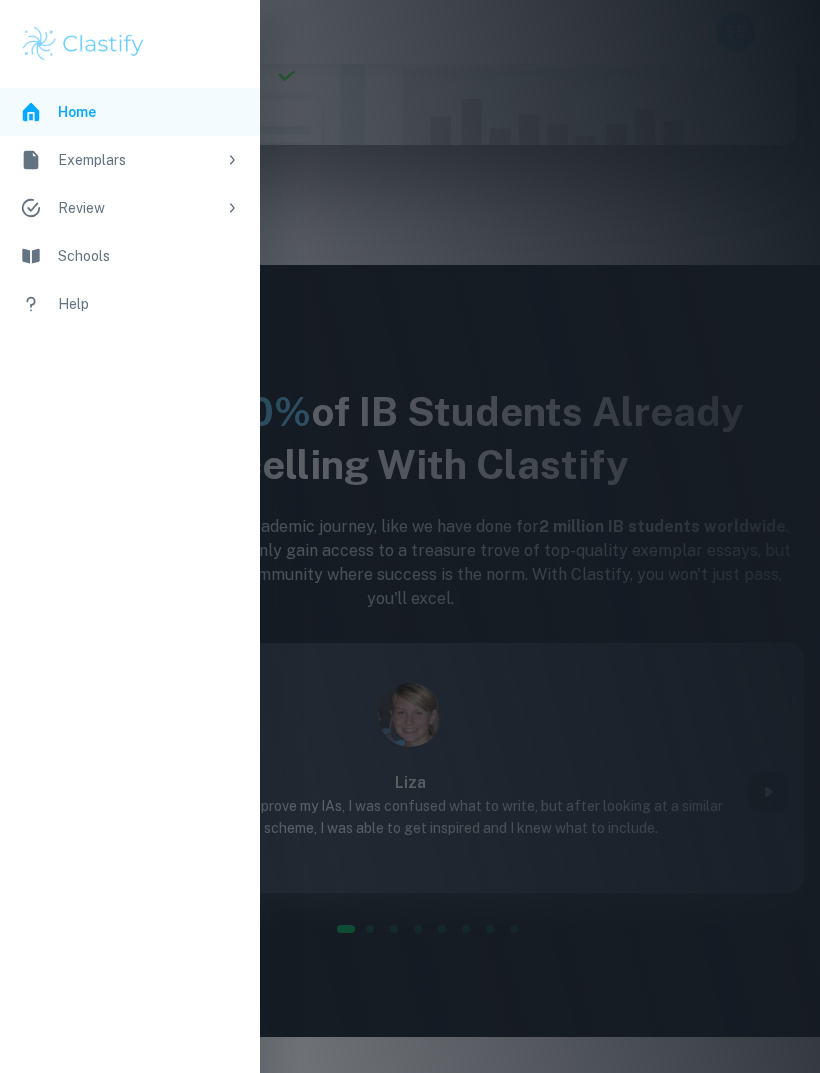 click on "Exemplars" at bounding box center [137, 160] 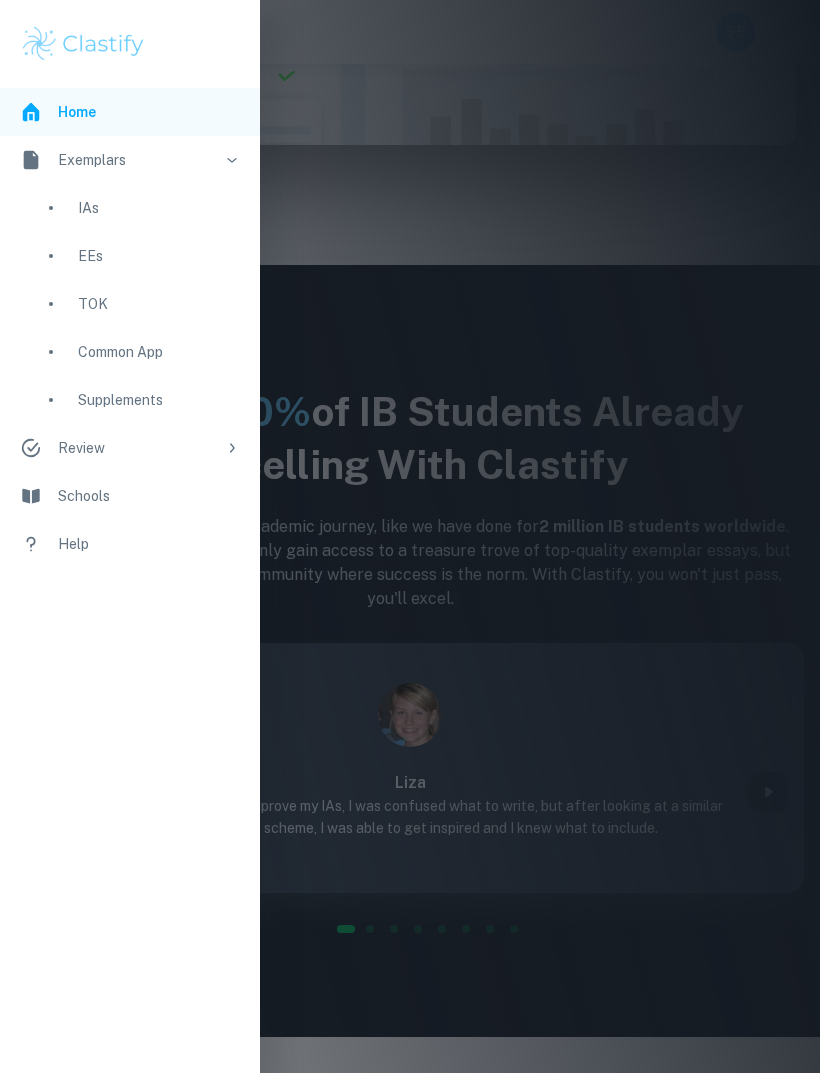 click on "IAs" at bounding box center [159, 208] 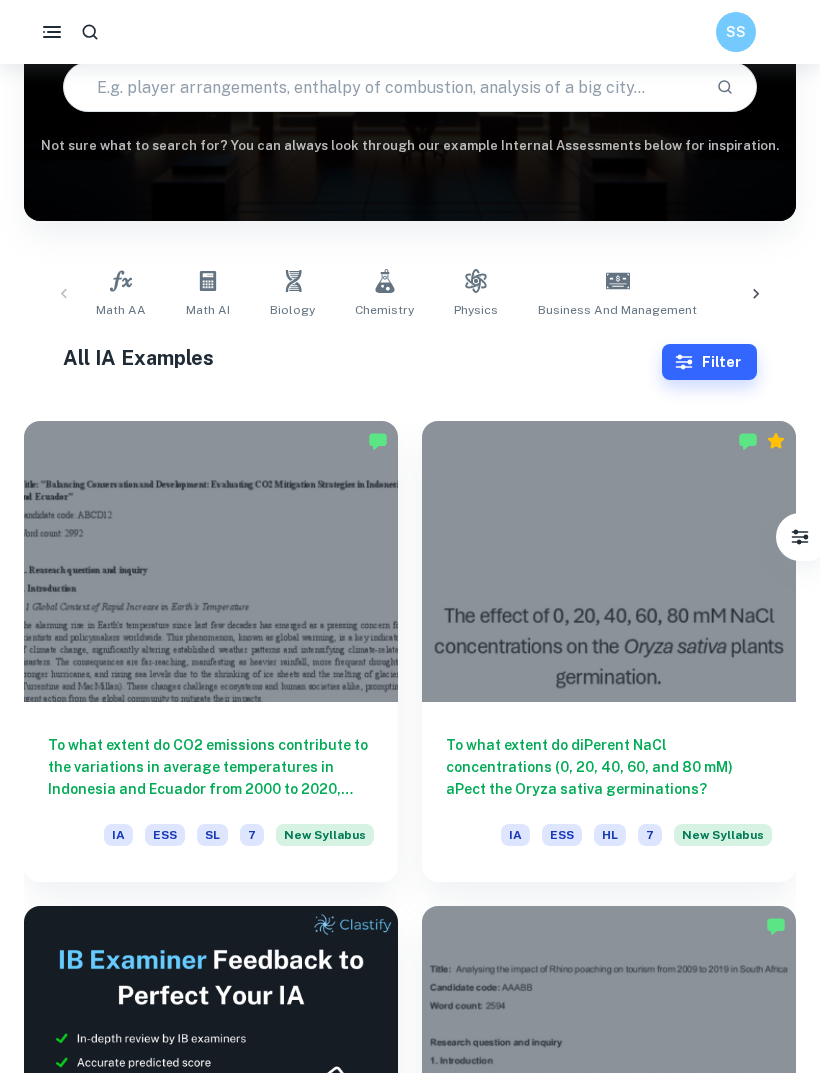 scroll, scrollTop: 213, scrollLeft: 0, axis: vertical 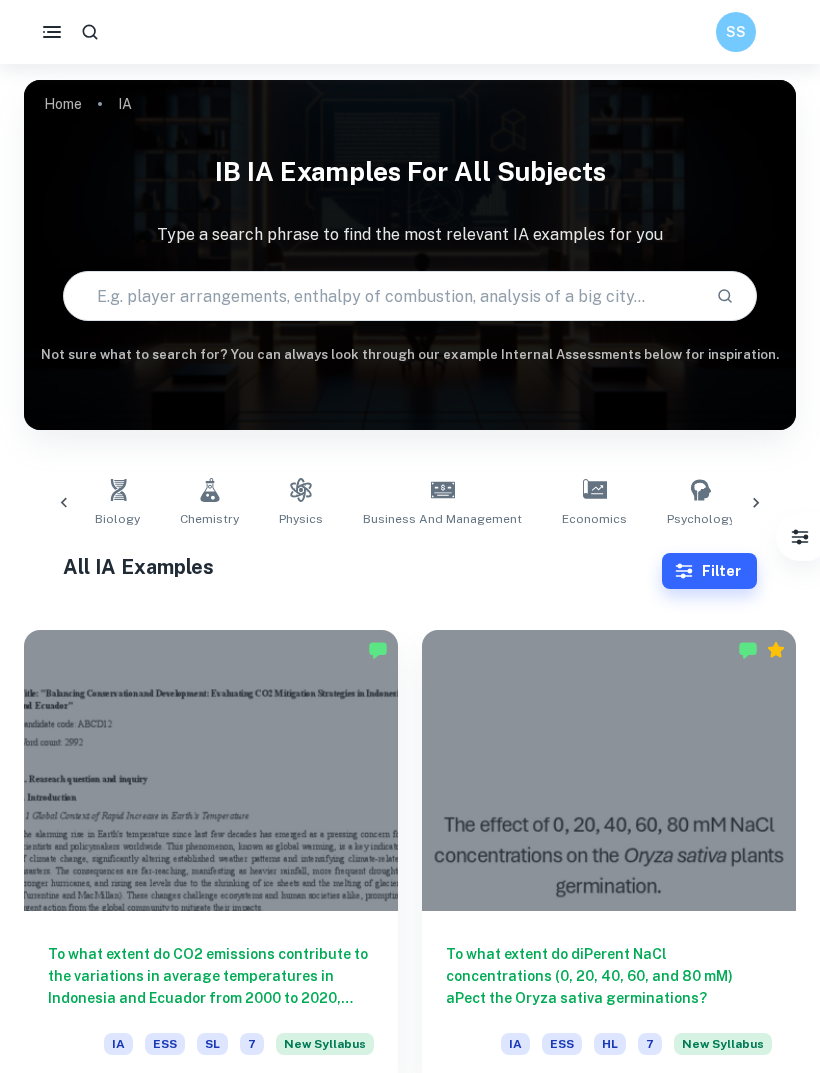 click on "SS" at bounding box center [736, 32] 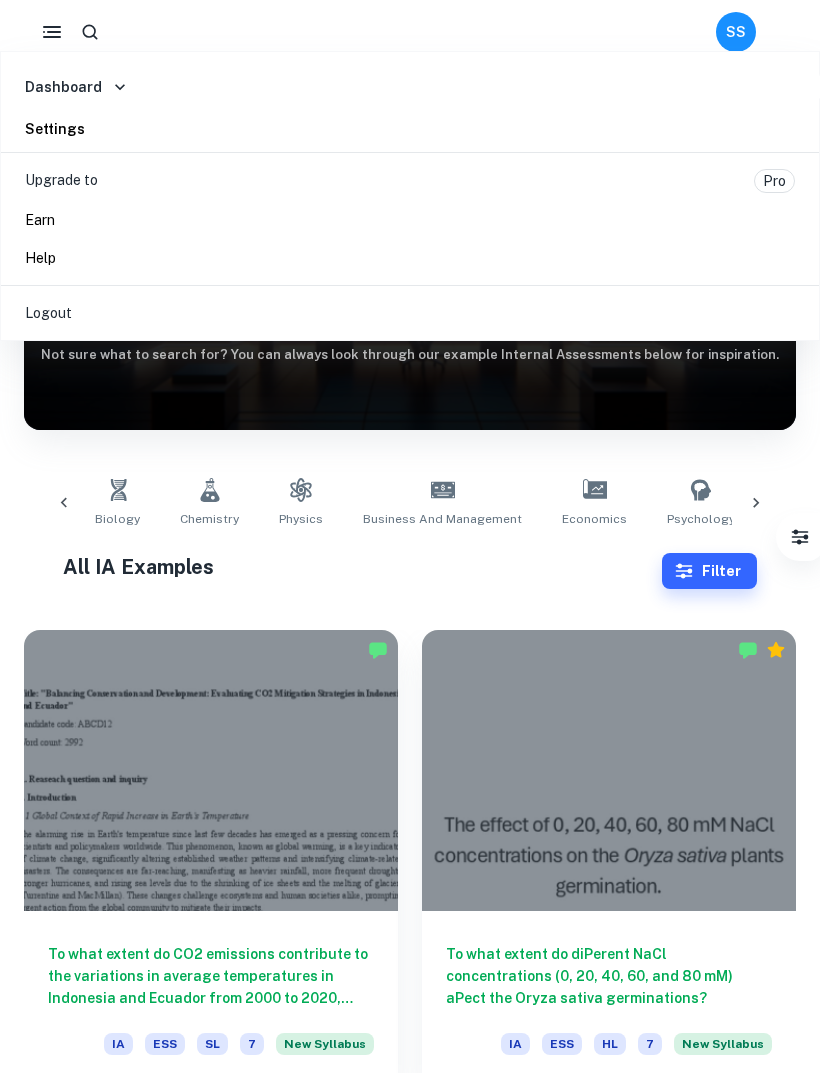 click on "Dashboard" at bounding box center [63, 87] 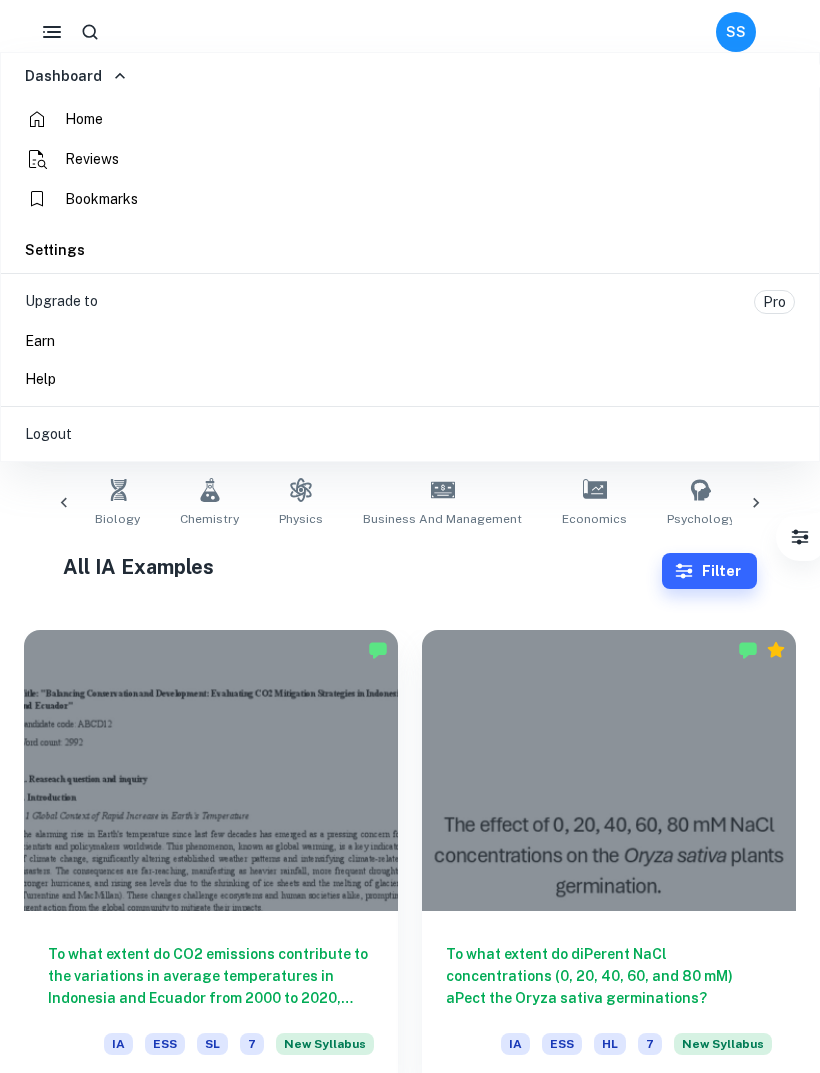 click at bounding box center (410, 536) 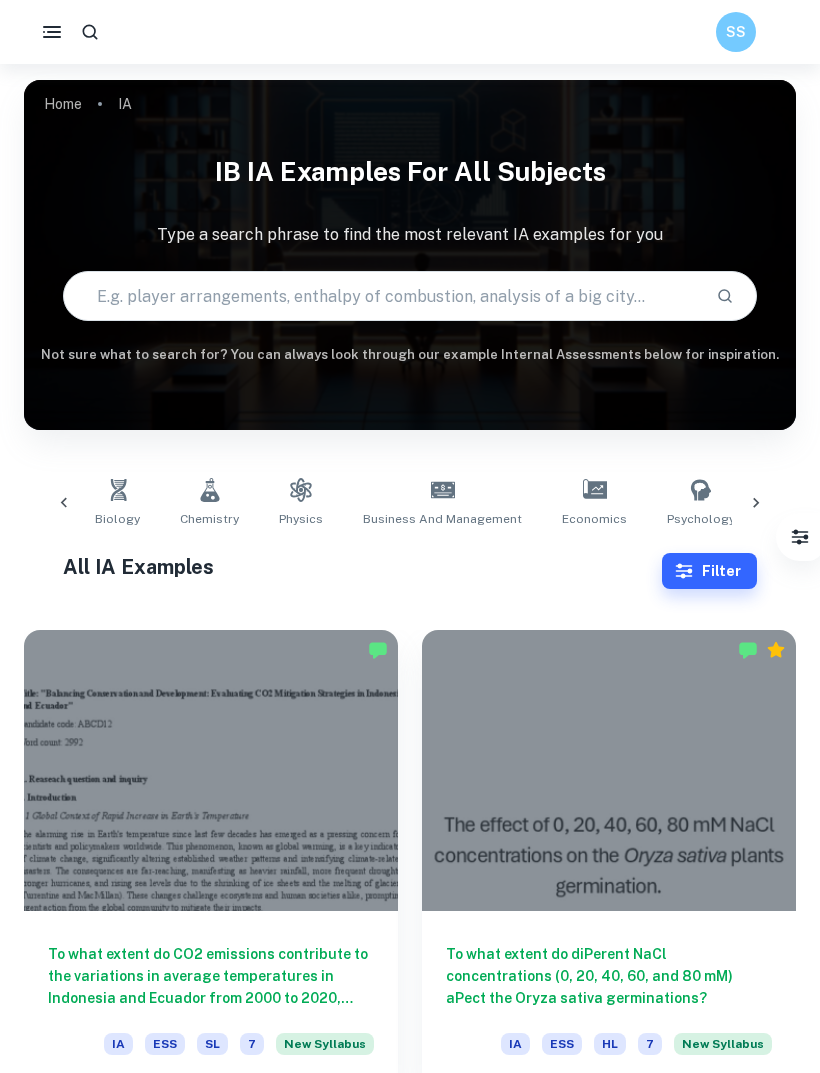 click on "SS" at bounding box center (736, 32) 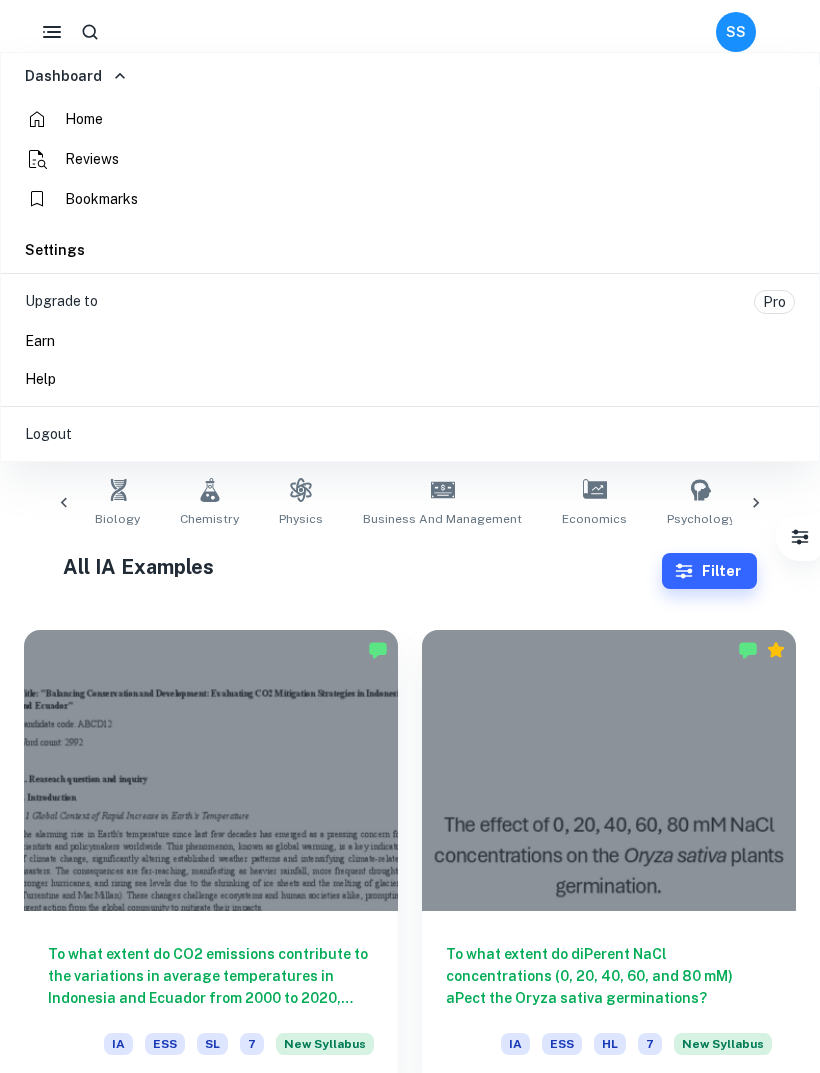click on "Home" at bounding box center [84, 119] 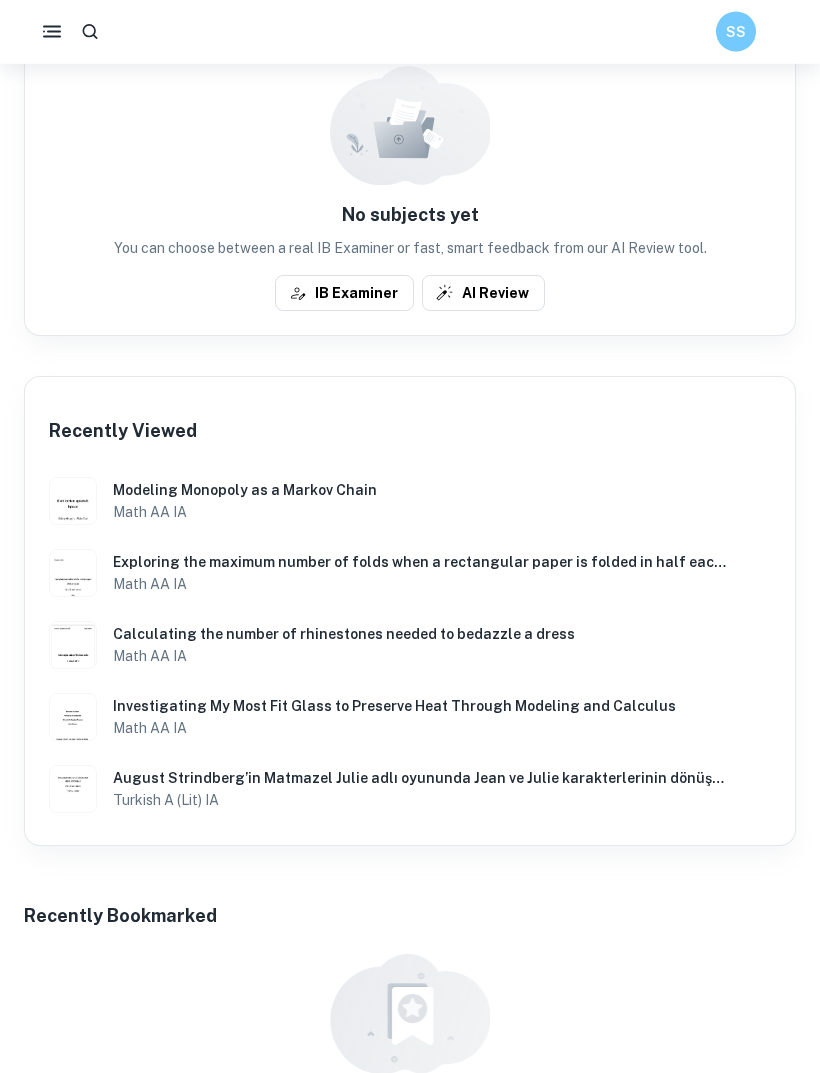 scroll, scrollTop: 574, scrollLeft: 0, axis: vertical 